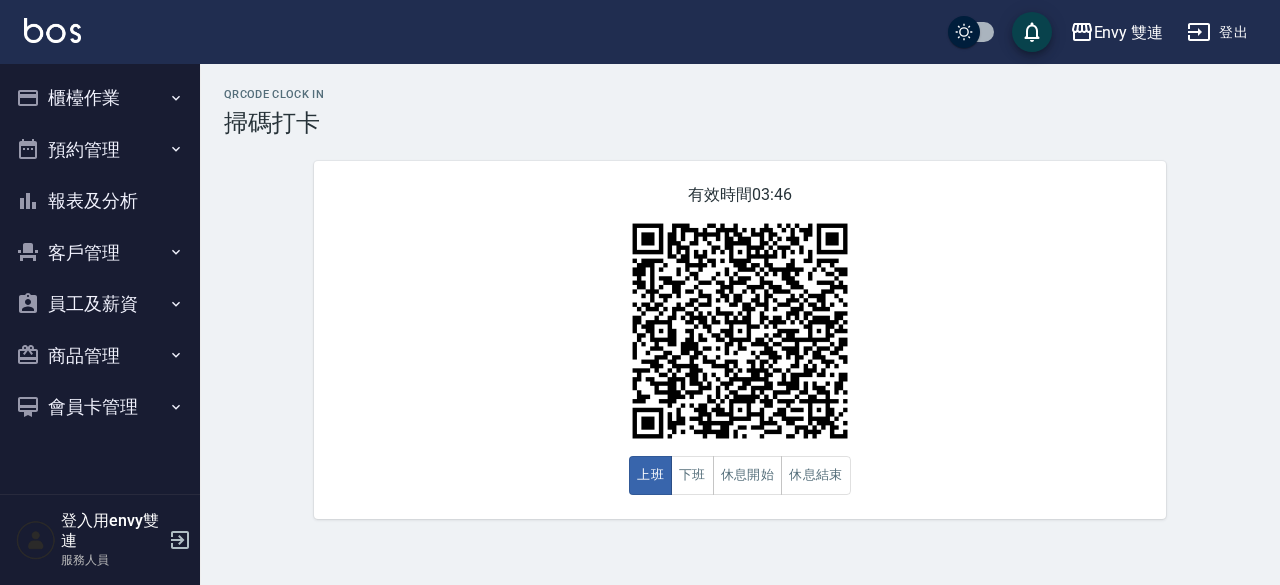 scroll, scrollTop: 0, scrollLeft: 0, axis: both 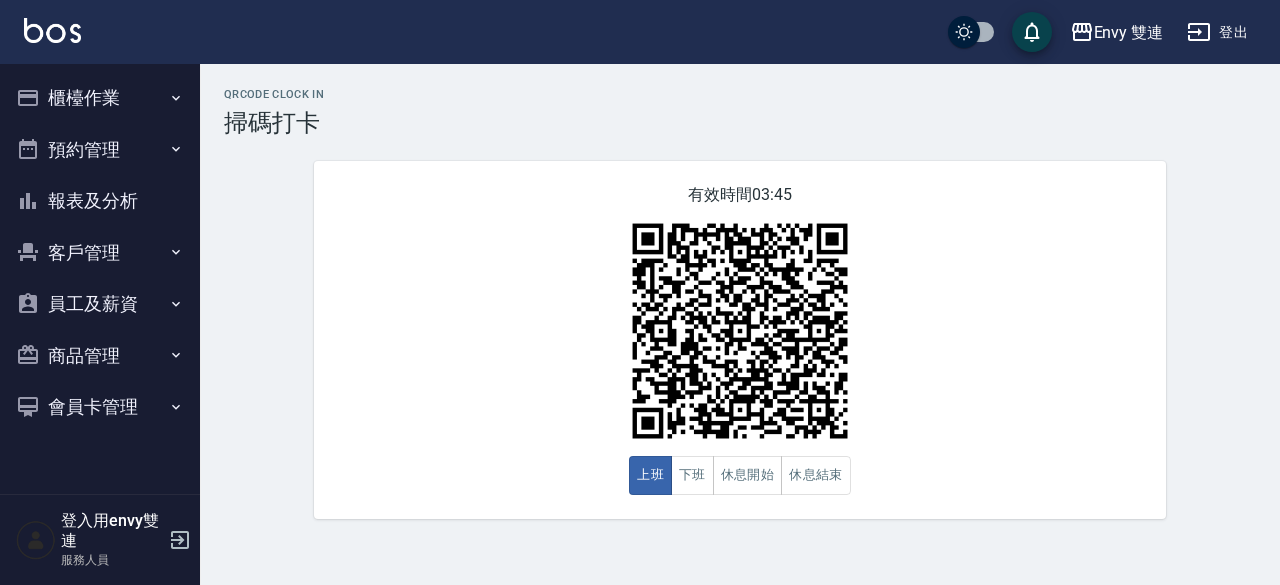 click on "報表及分析" at bounding box center [100, 201] 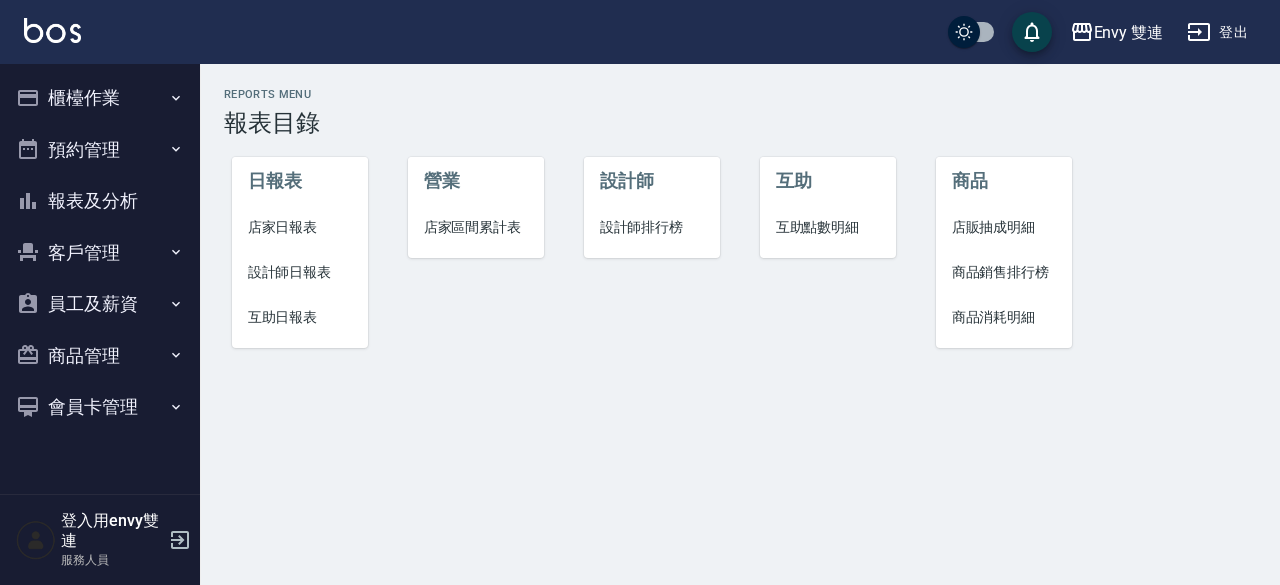 click on "設計師日報表" at bounding box center (300, 272) 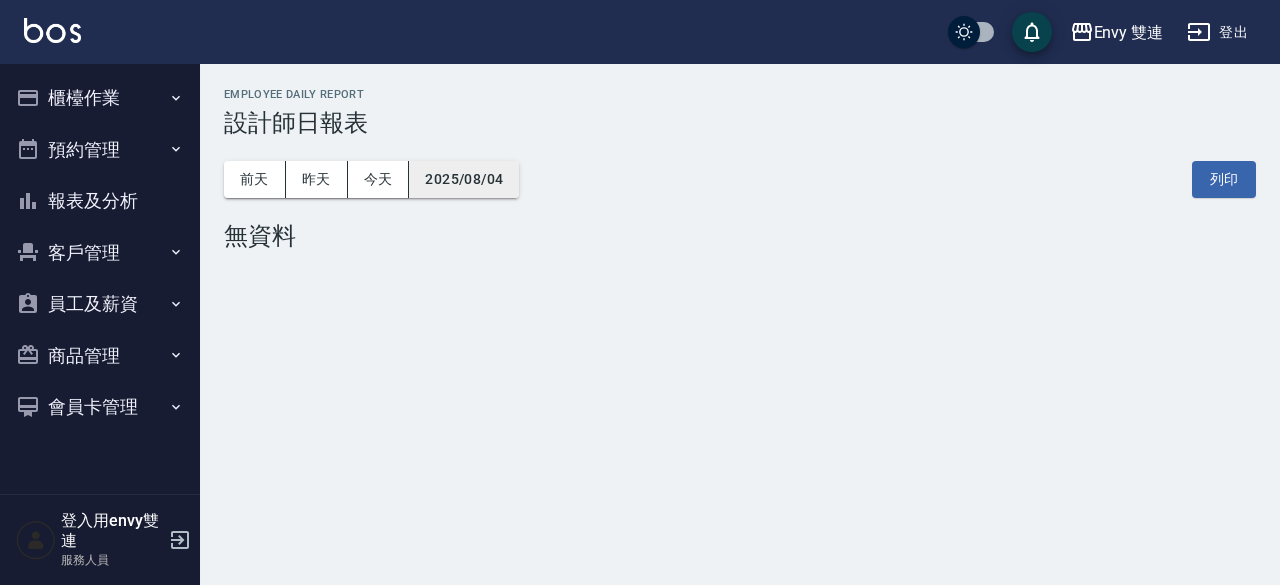 click on "2025/08/04" at bounding box center (464, 179) 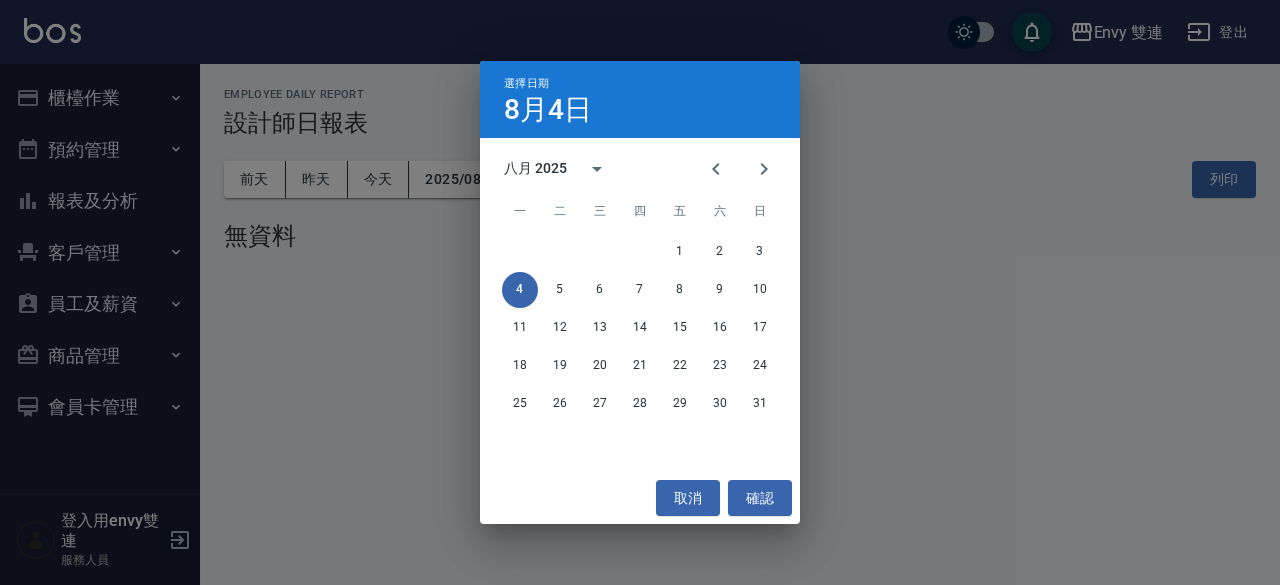 click on "八月 2025" at bounding box center (535, 168) 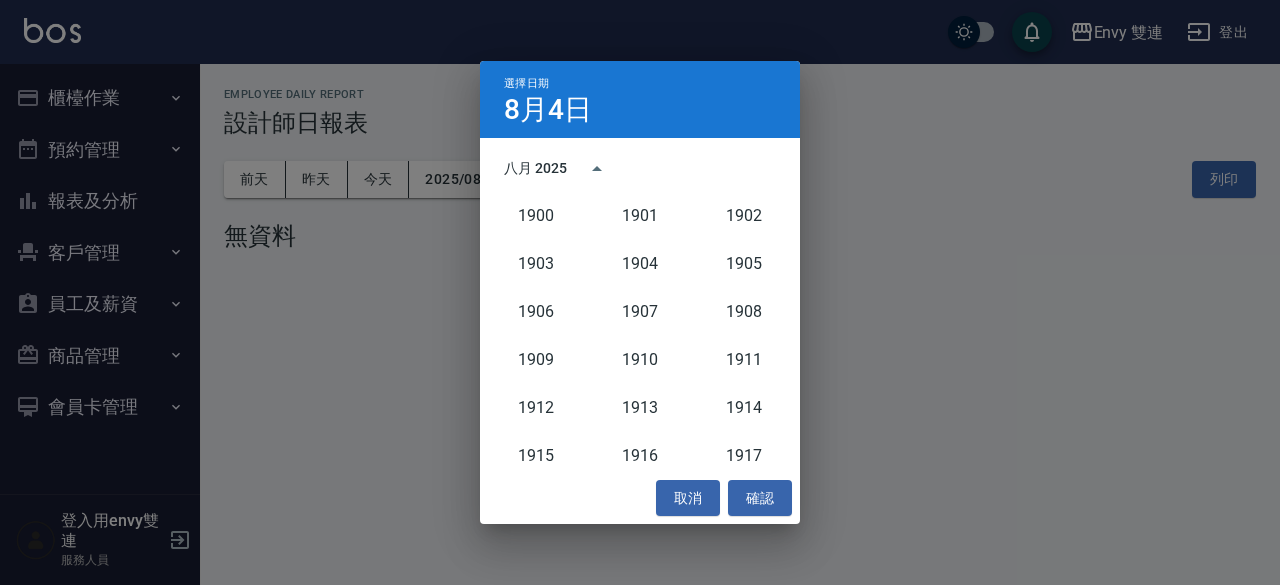 scroll, scrollTop: 1852, scrollLeft: 0, axis: vertical 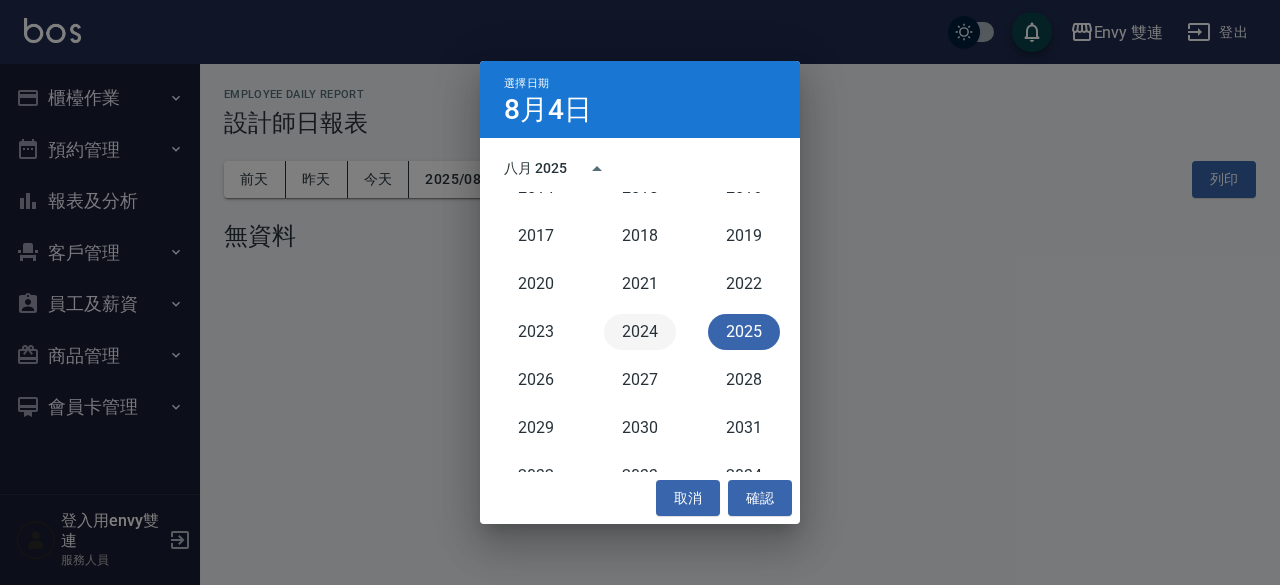 click on "2024" at bounding box center (640, 332) 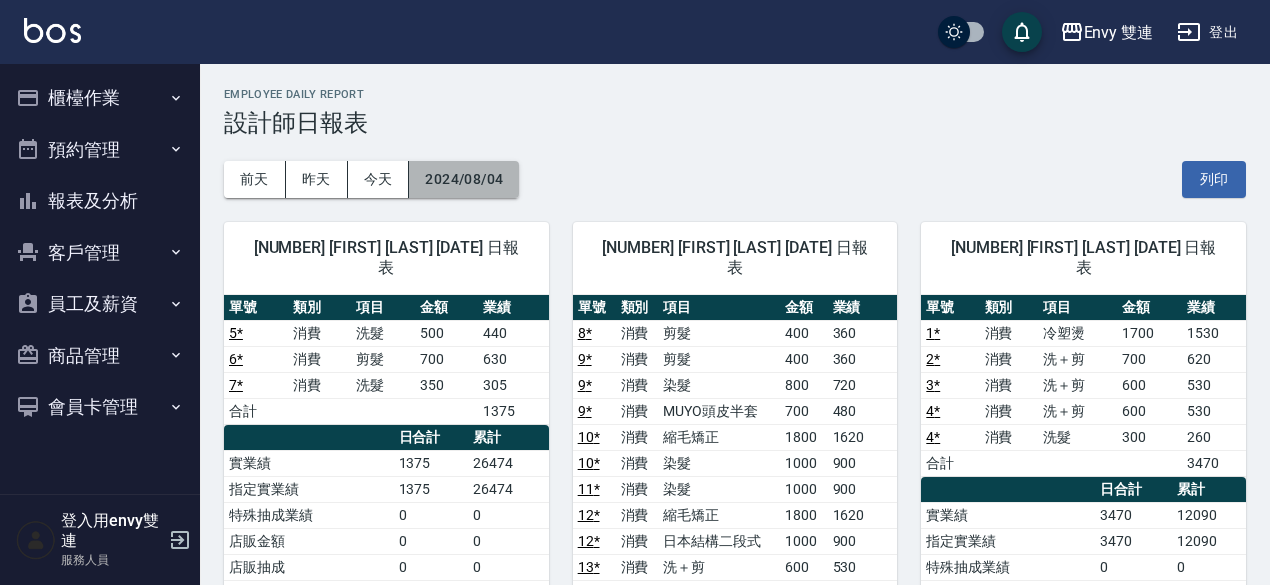 click on "2024/08/04" at bounding box center (464, 179) 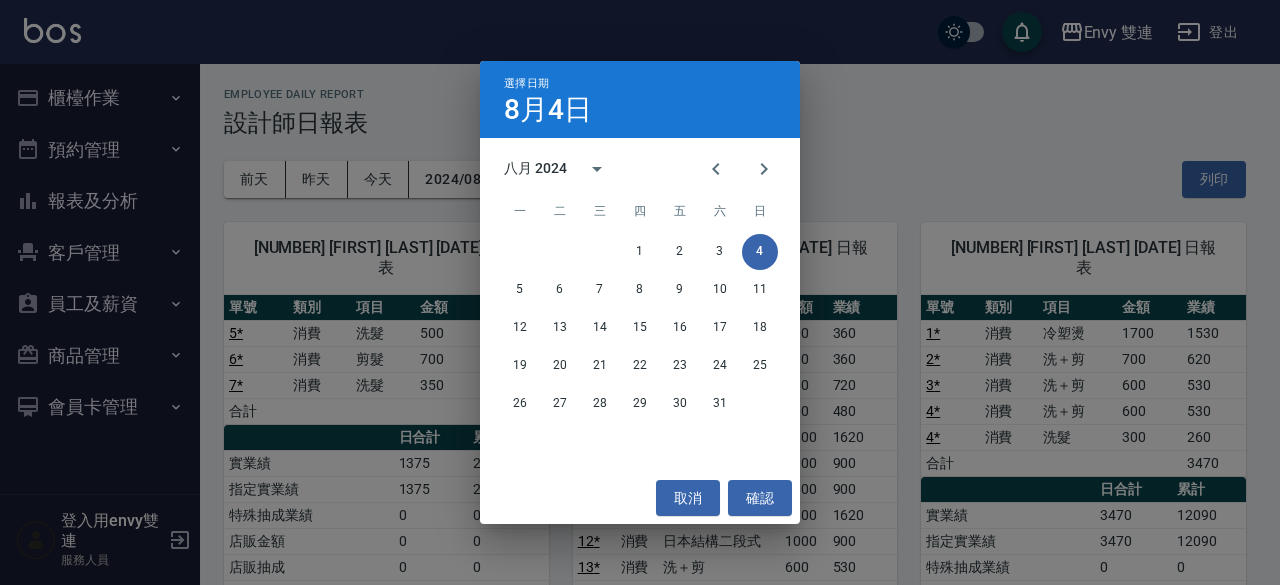 click on "八月 2024" at bounding box center (535, 168) 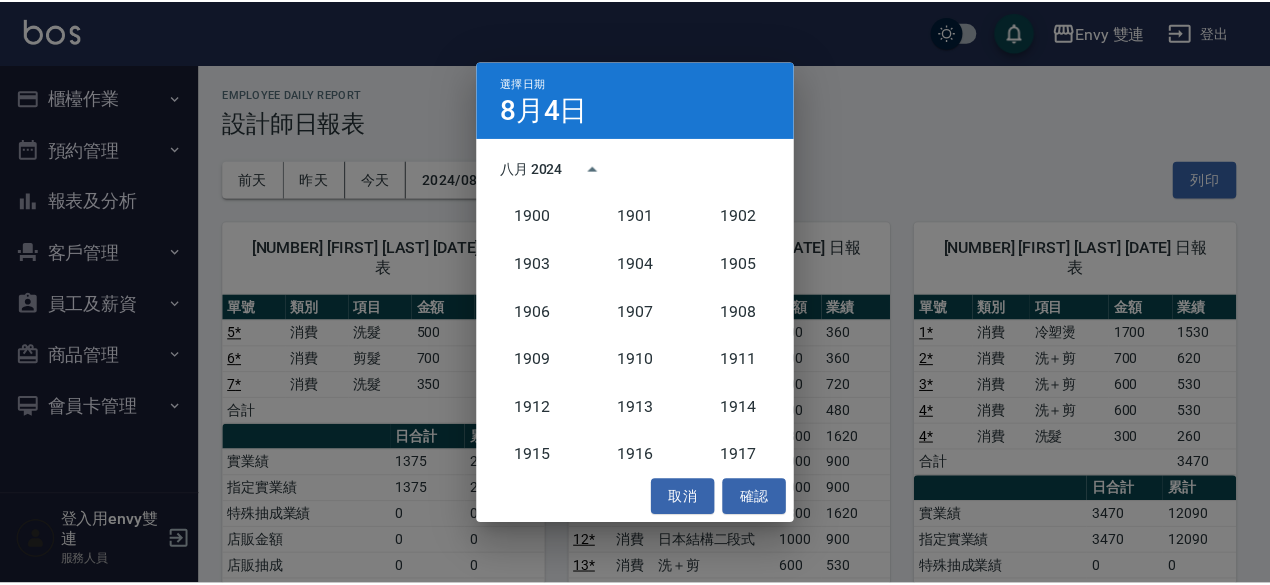 scroll, scrollTop: 1852, scrollLeft: 0, axis: vertical 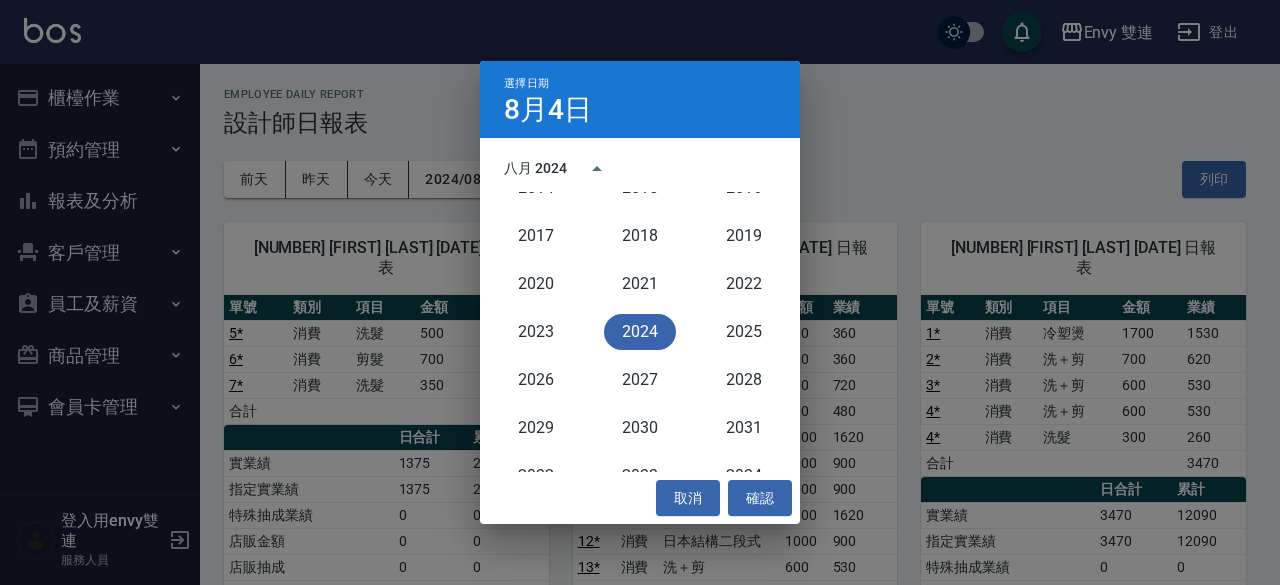 click on "2024" at bounding box center [640, 332] 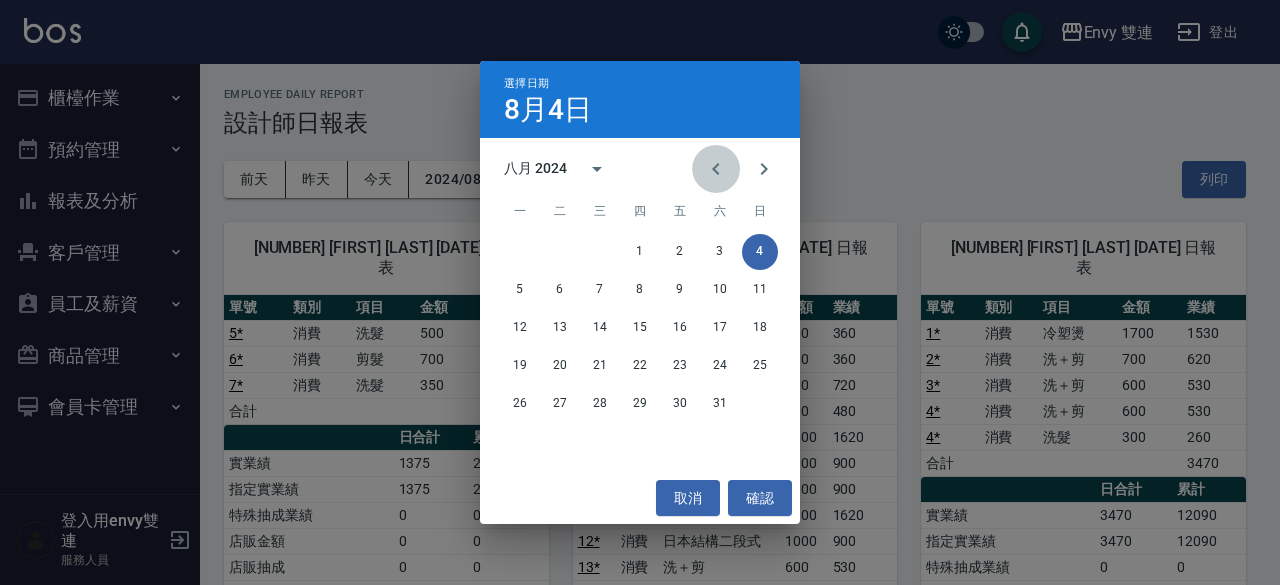 click 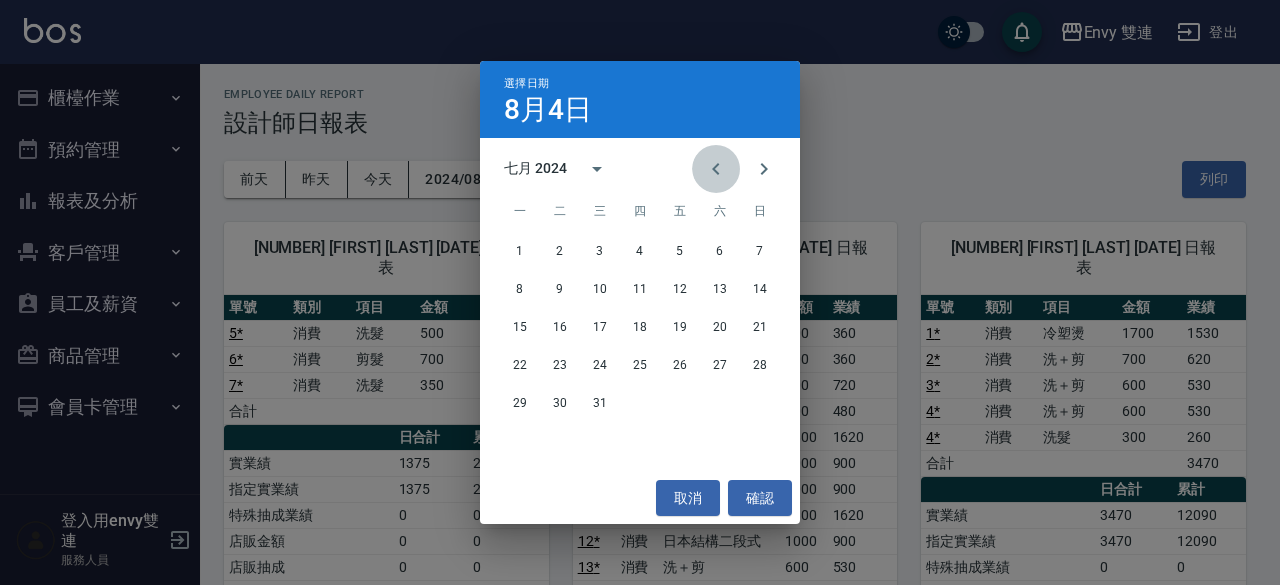 click 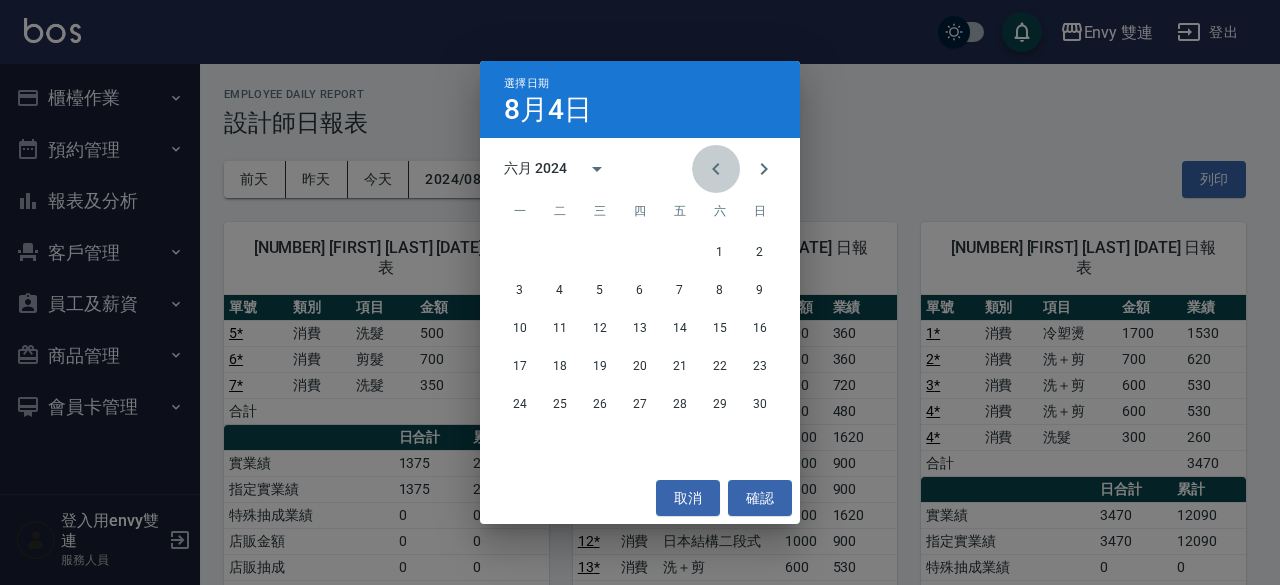 click 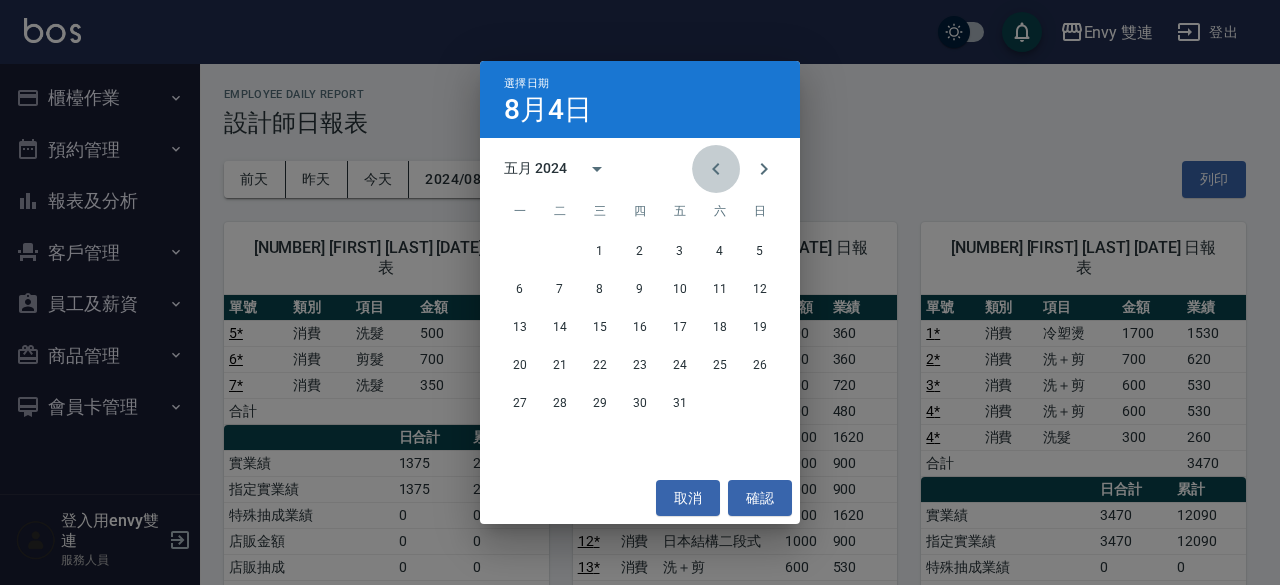 click 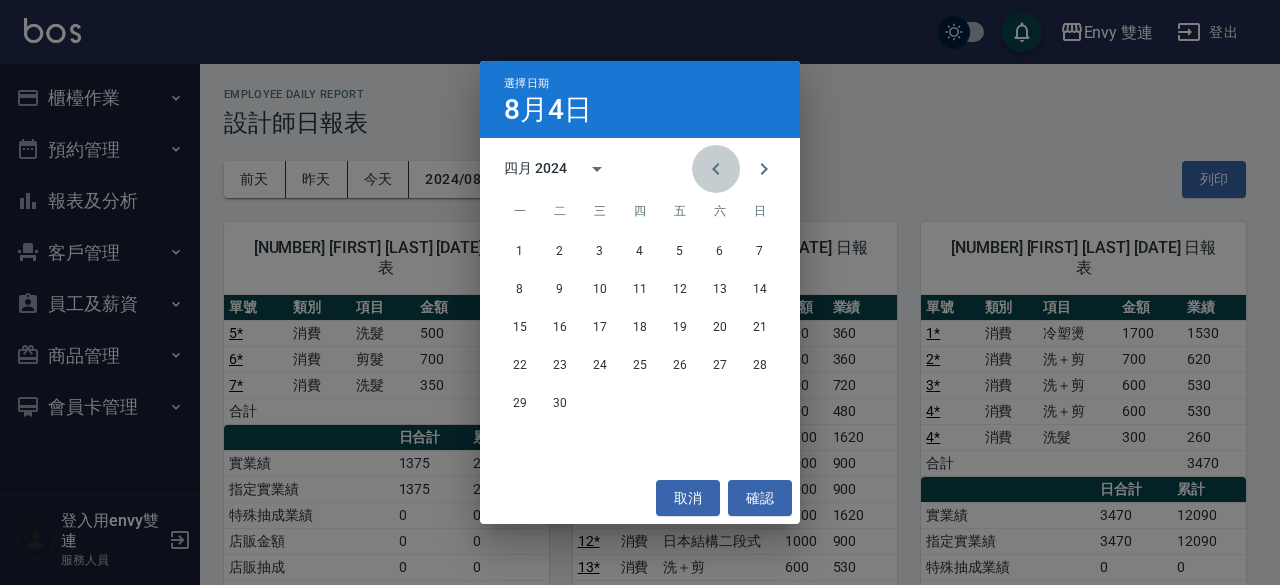 click 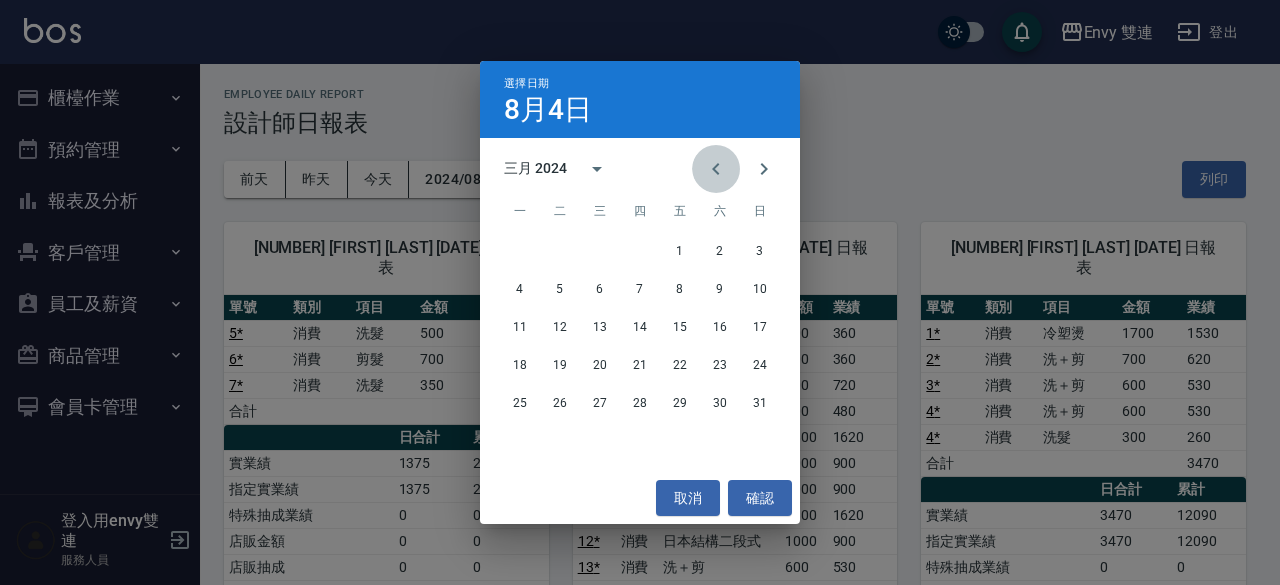 click 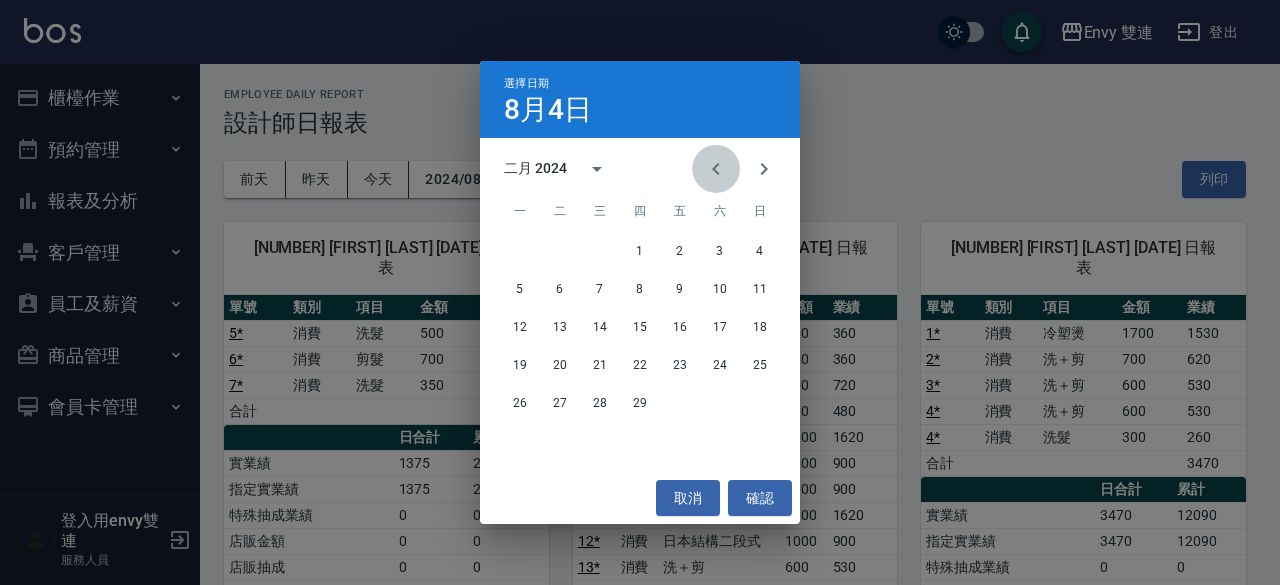 click 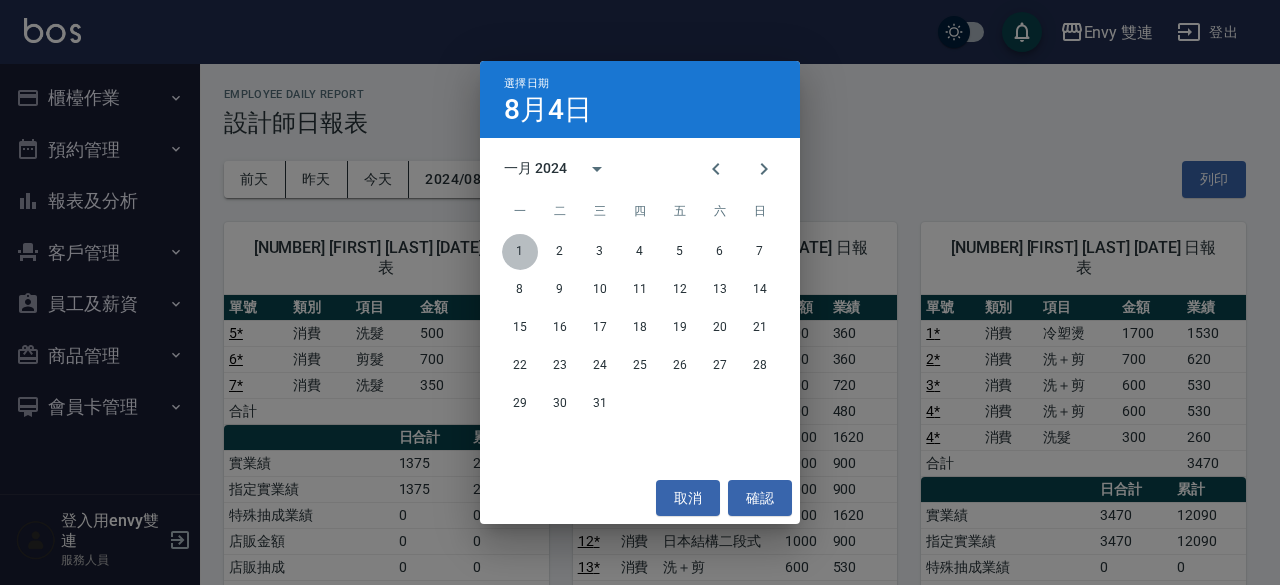 click on "1" at bounding box center [520, 252] 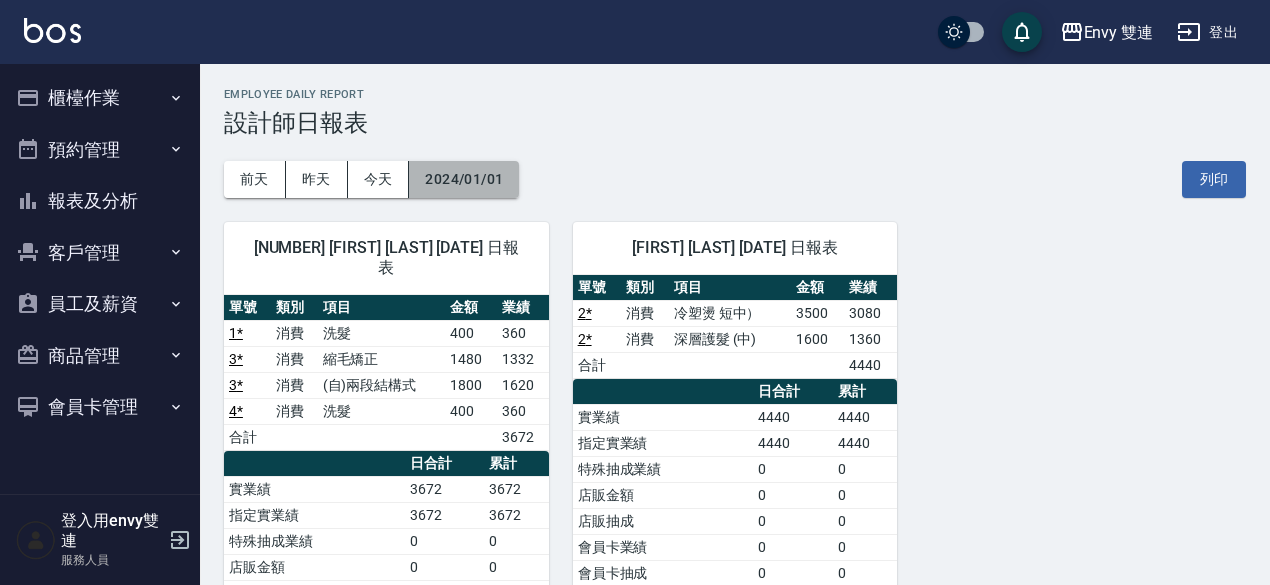 click on "2024/01/01" at bounding box center [464, 179] 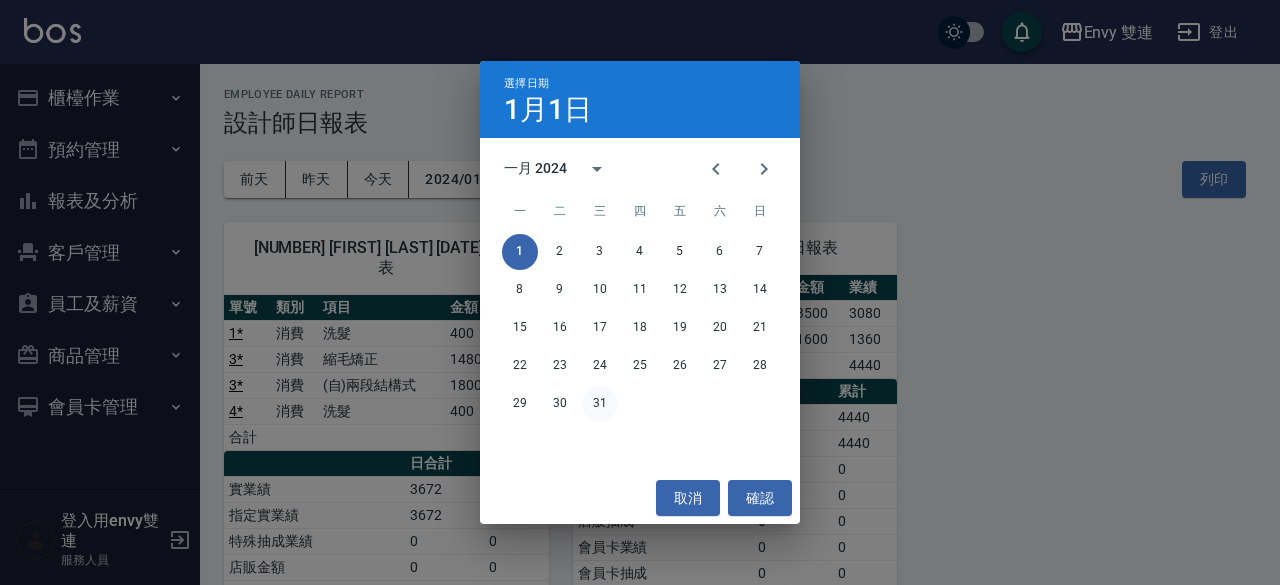click on "29 30 31" at bounding box center [640, 404] 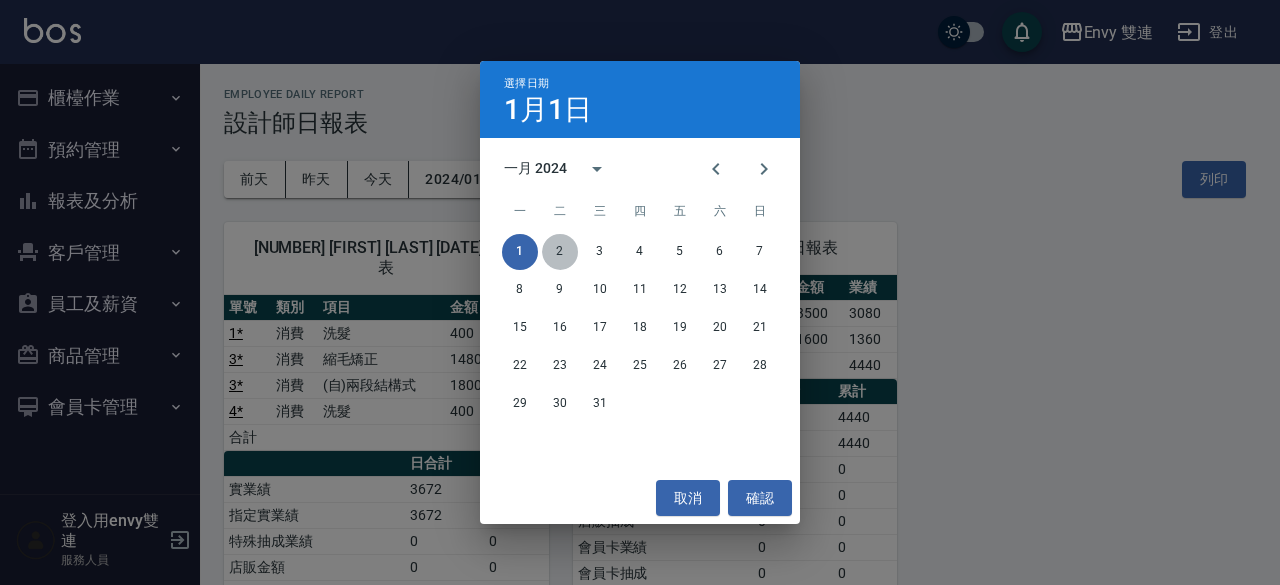 click on "2" at bounding box center [560, 252] 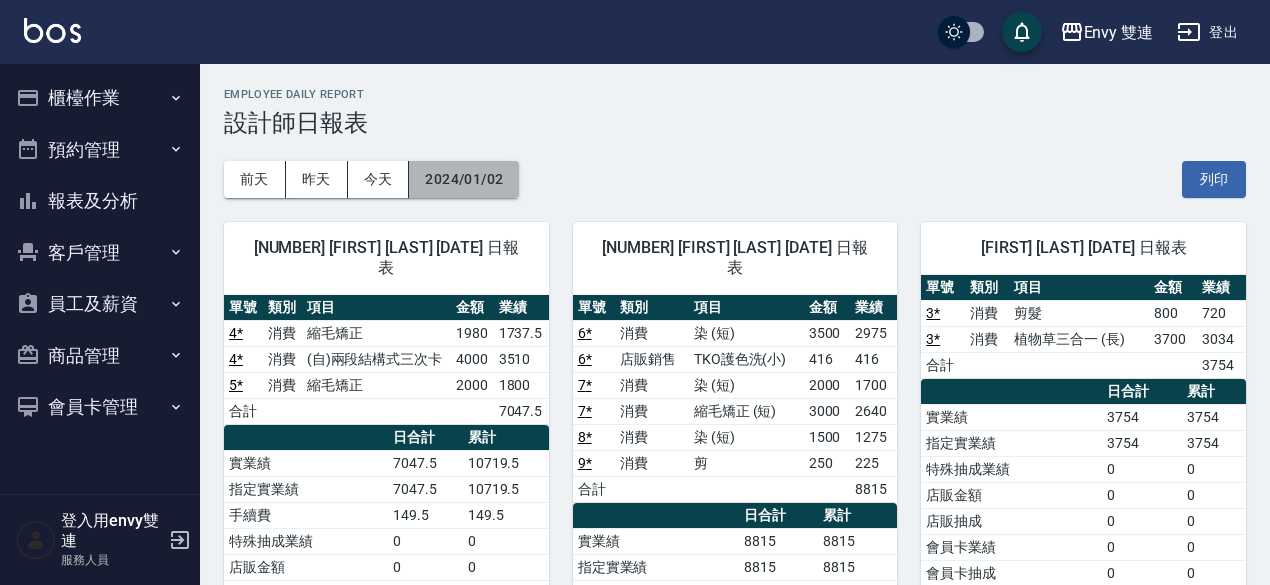 click on "2024/01/02" at bounding box center (464, 179) 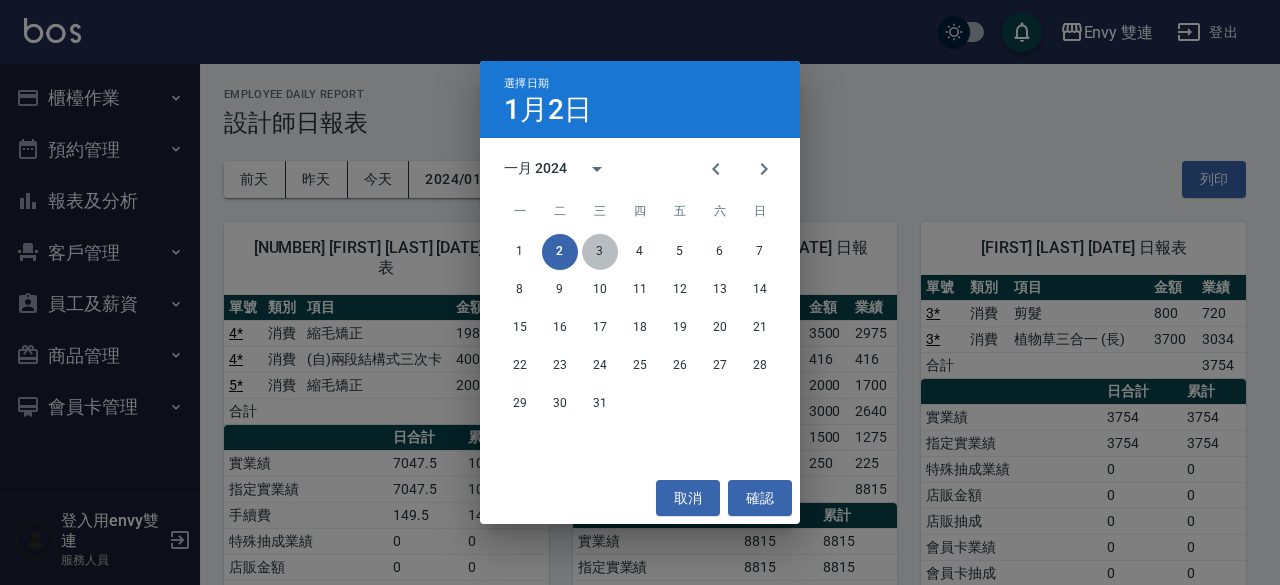 click on "3" at bounding box center [600, 252] 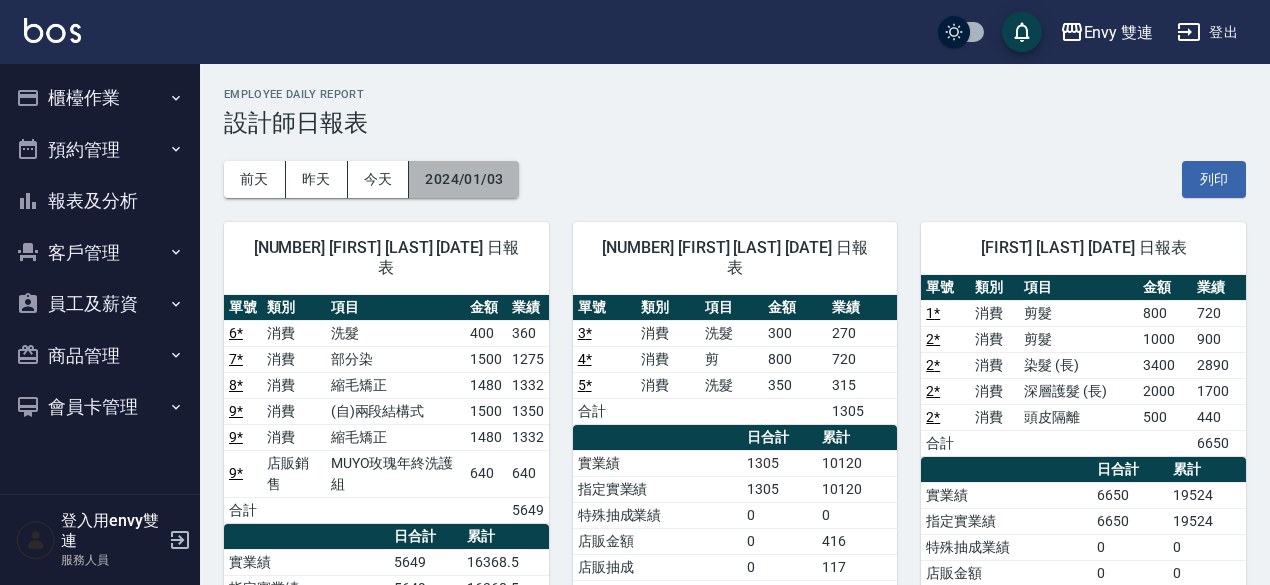 click on "2024/01/03" at bounding box center [464, 179] 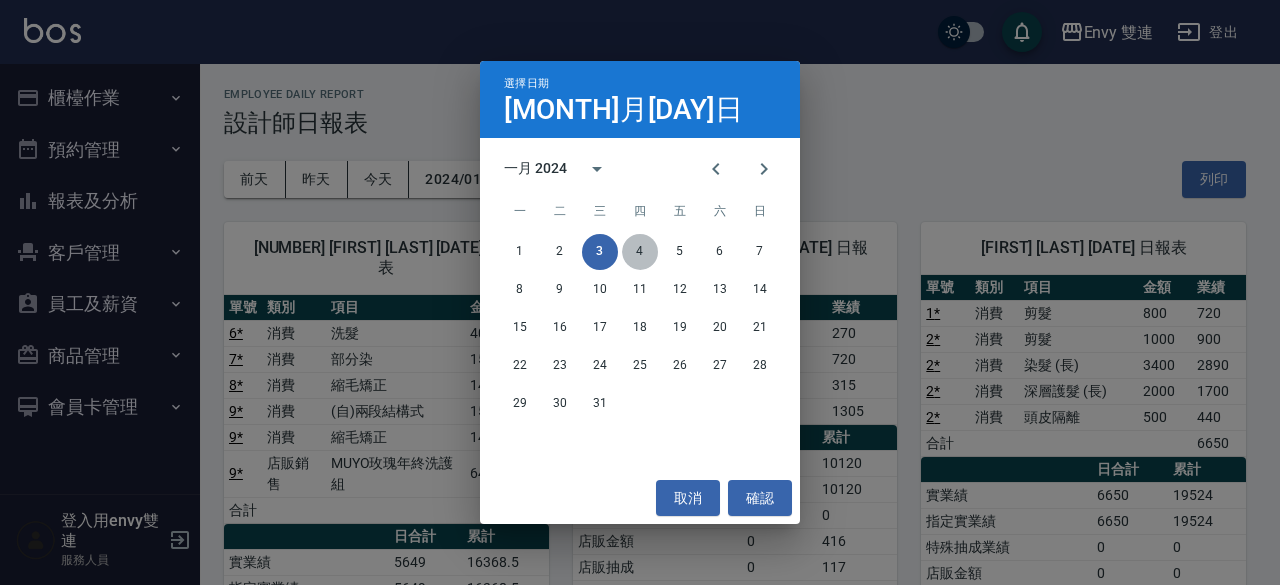 click on "4" at bounding box center (640, 252) 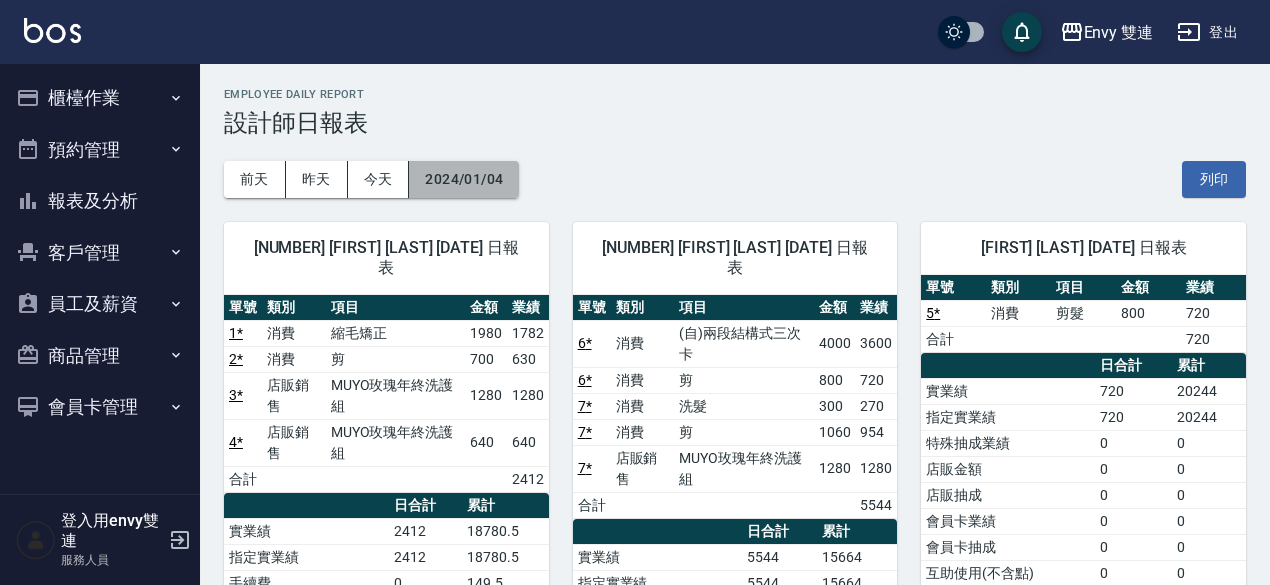 click on "2024/01/04" at bounding box center [464, 179] 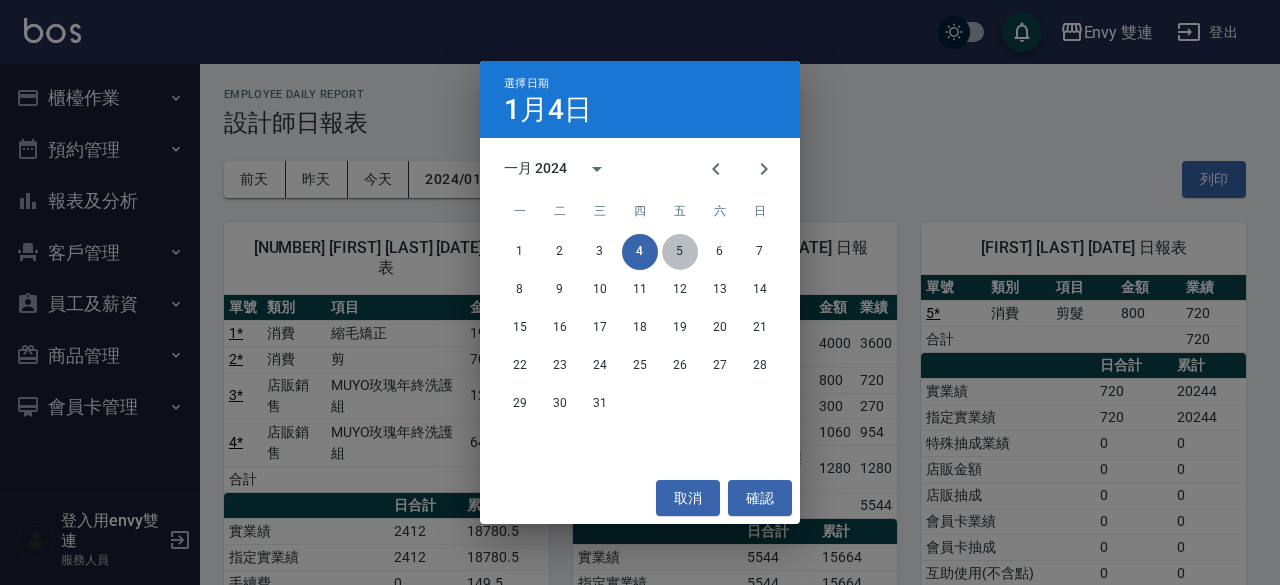 click on "5" at bounding box center [680, 252] 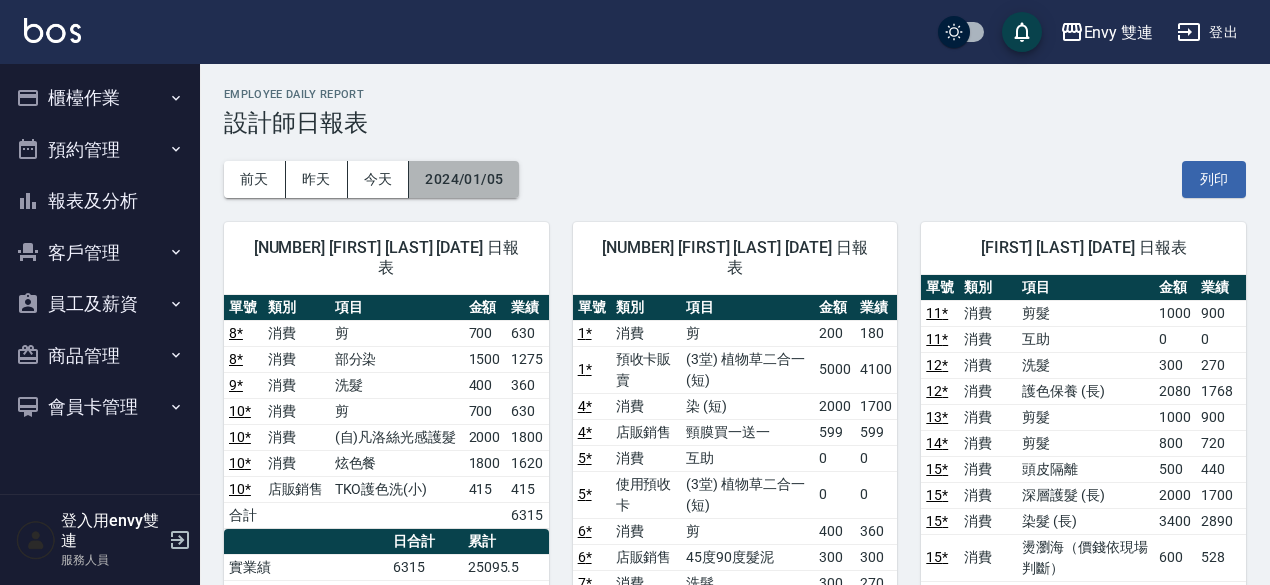 click on "2024/01/05" at bounding box center (464, 179) 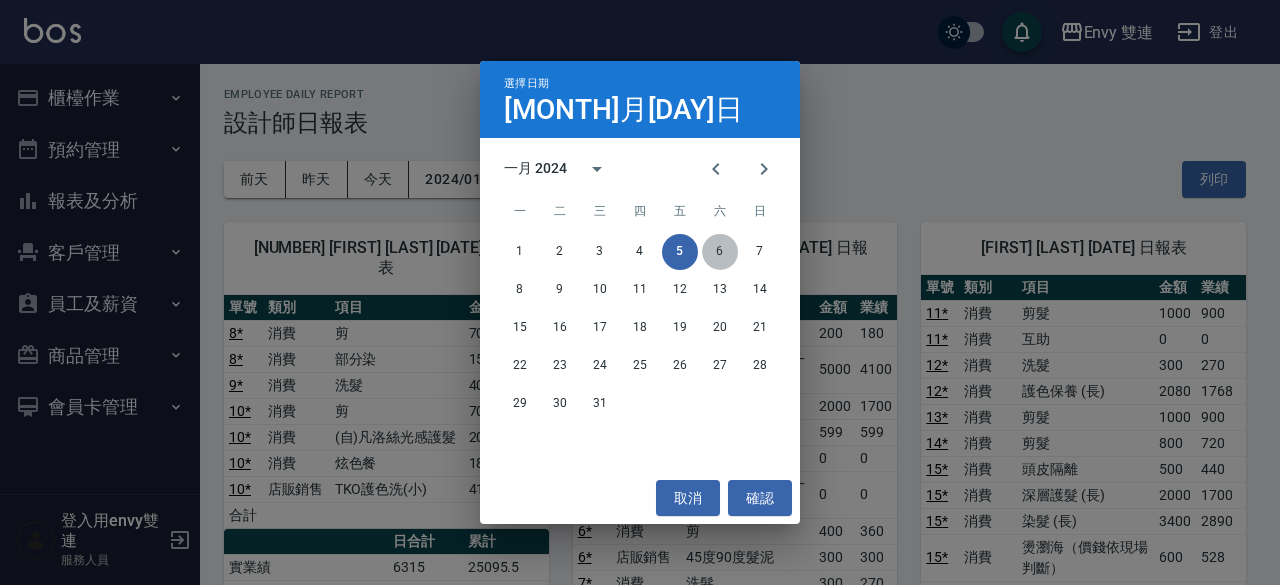 click on "6" at bounding box center (720, 252) 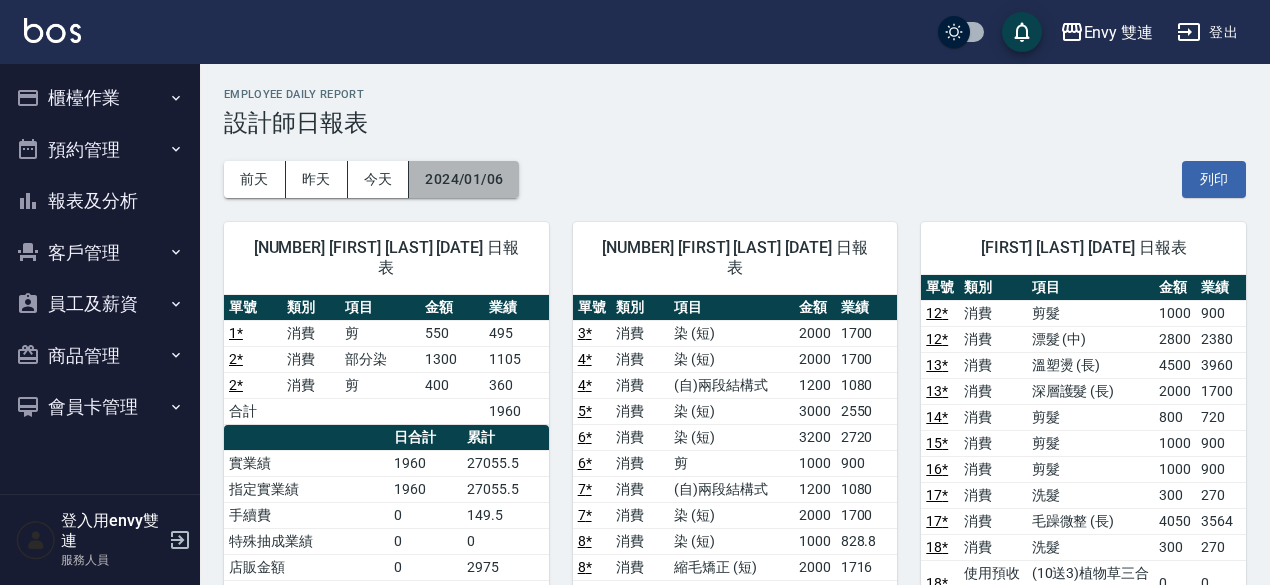 click on "2024/01/06" at bounding box center [464, 179] 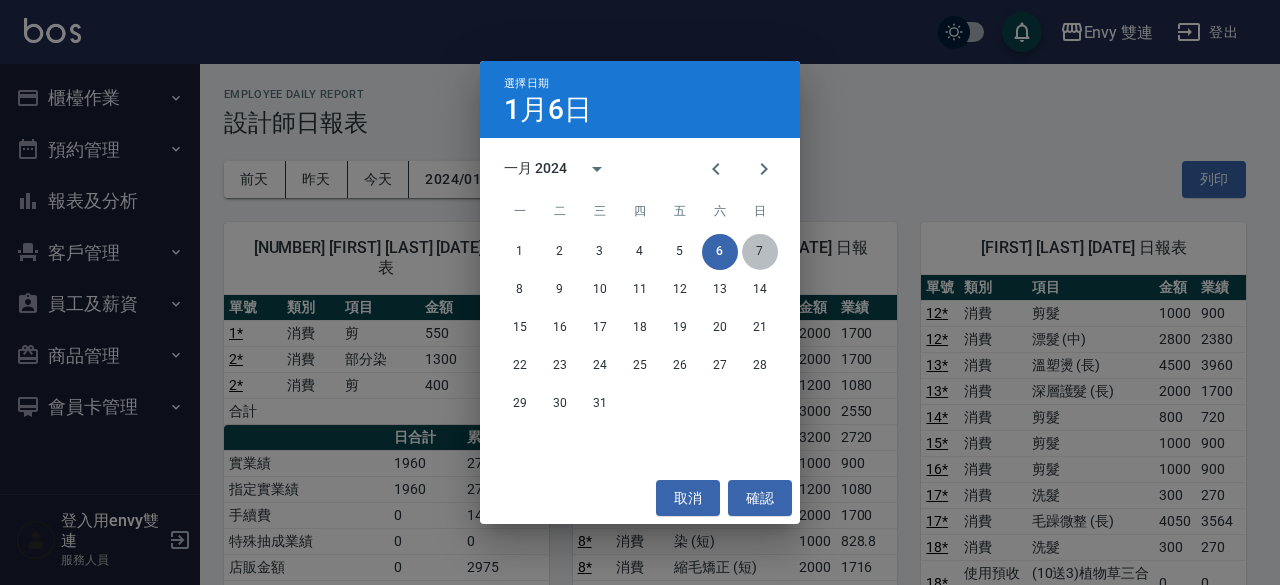 click on "7" at bounding box center [760, 252] 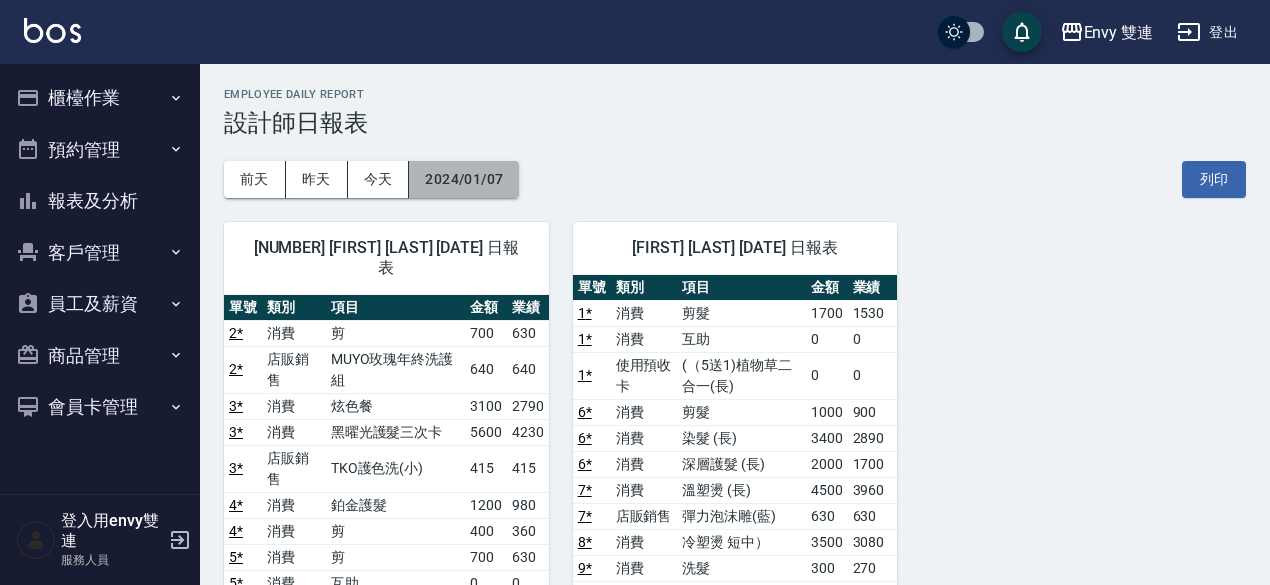 click on "2024/01/07" at bounding box center (464, 179) 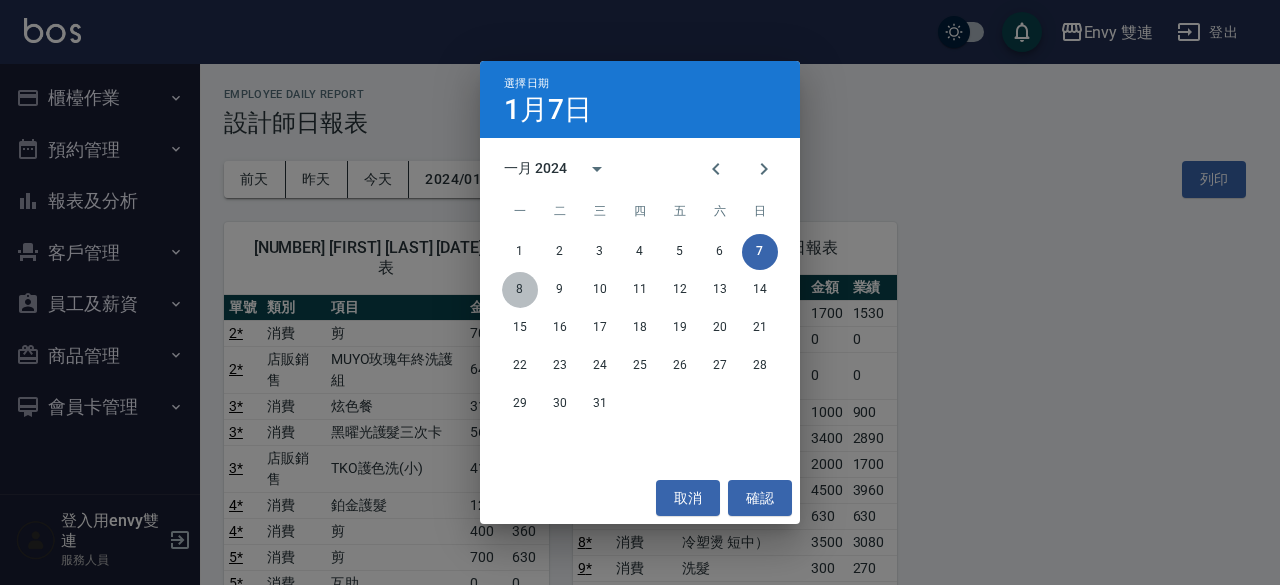 click on "8" at bounding box center [520, 290] 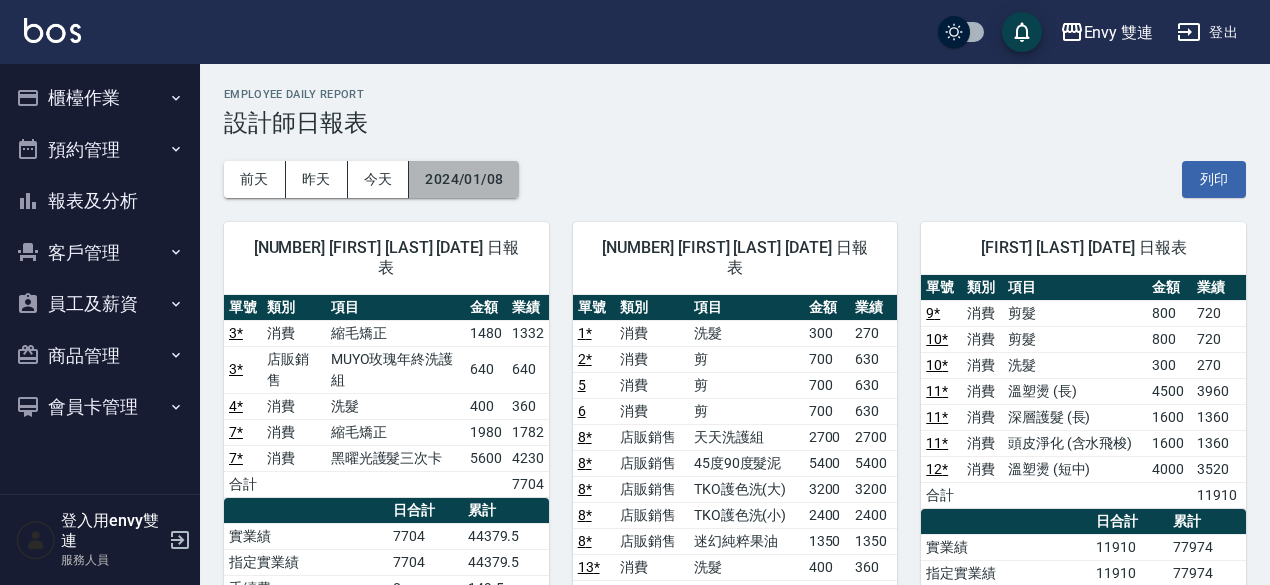 click on "2024/01/08" at bounding box center (464, 179) 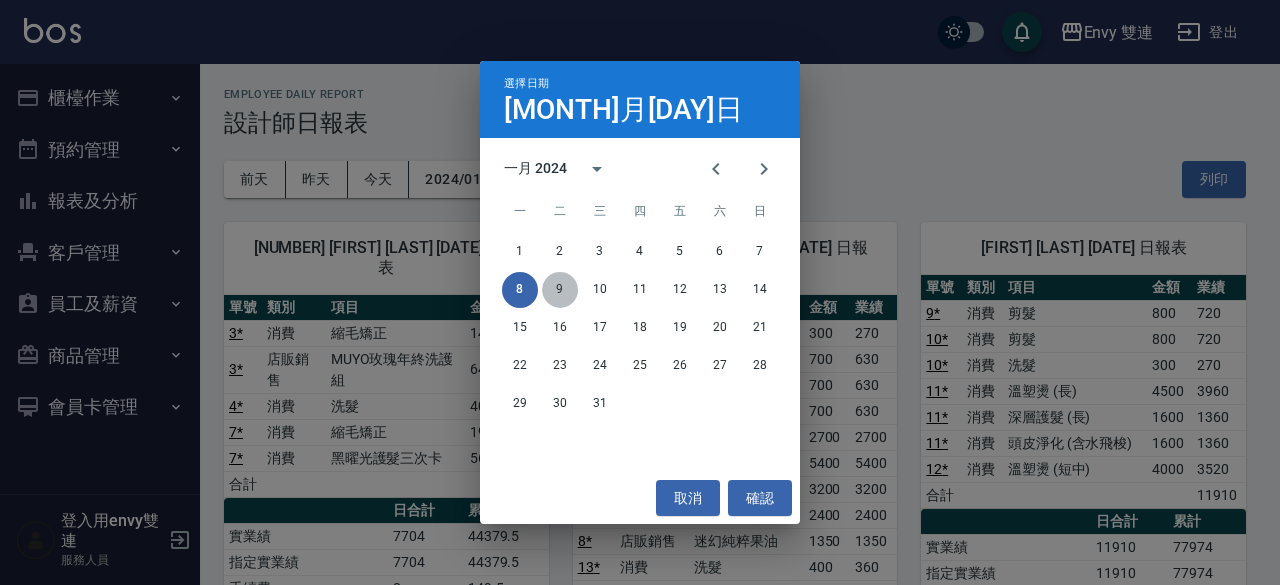 click on "9" at bounding box center (560, 290) 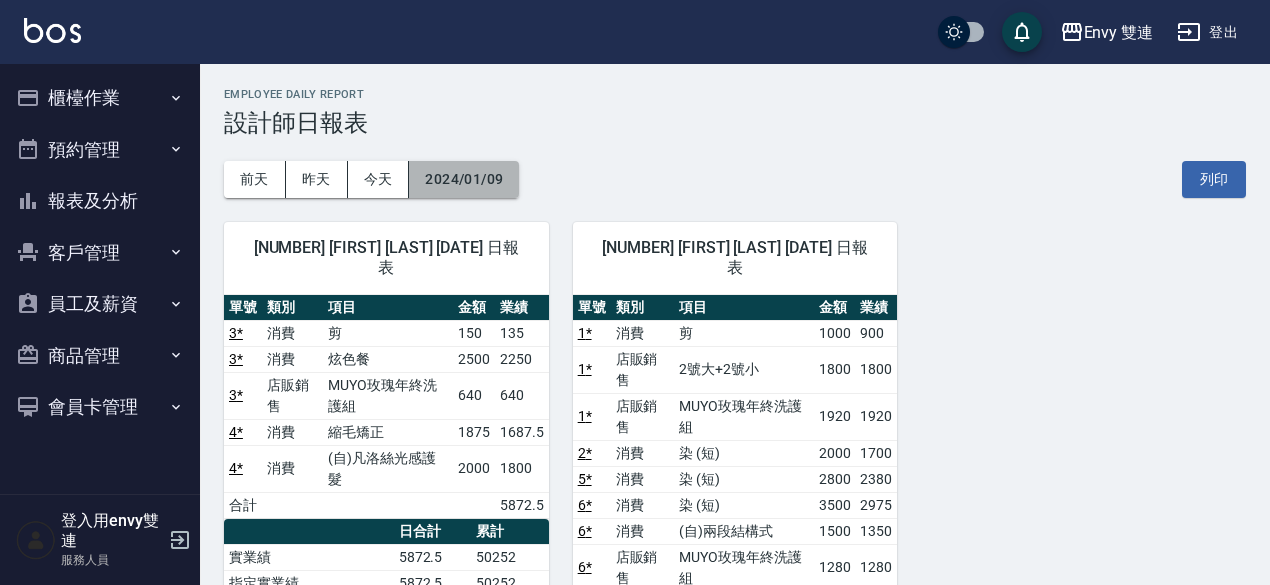 click on "2024/01/09" at bounding box center [464, 179] 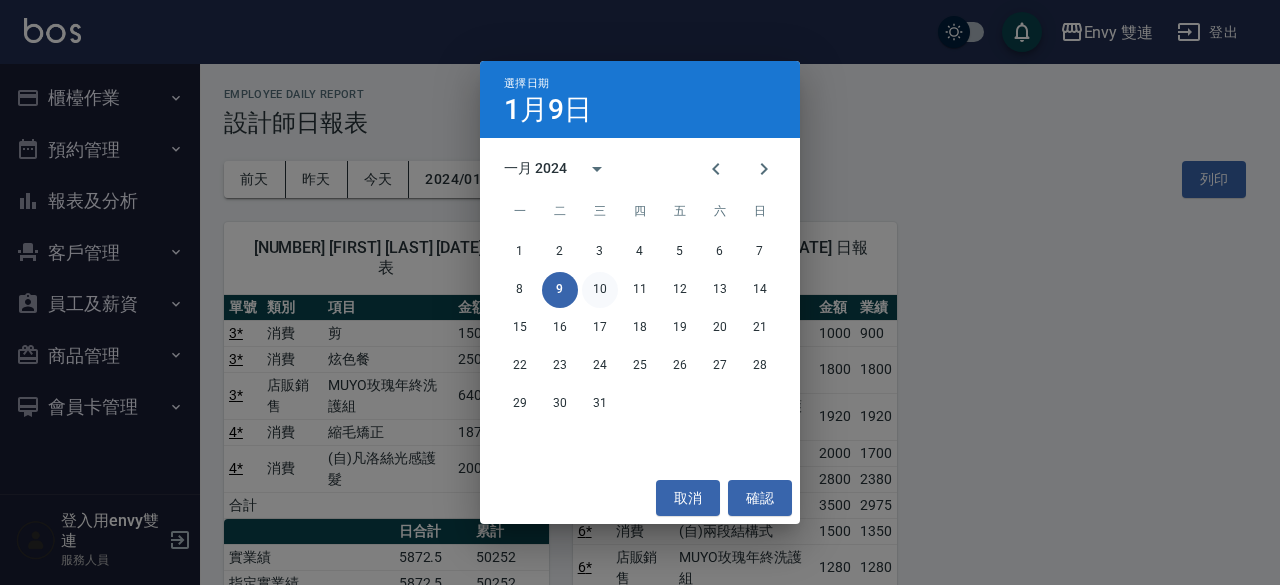 click on "10" at bounding box center (600, 290) 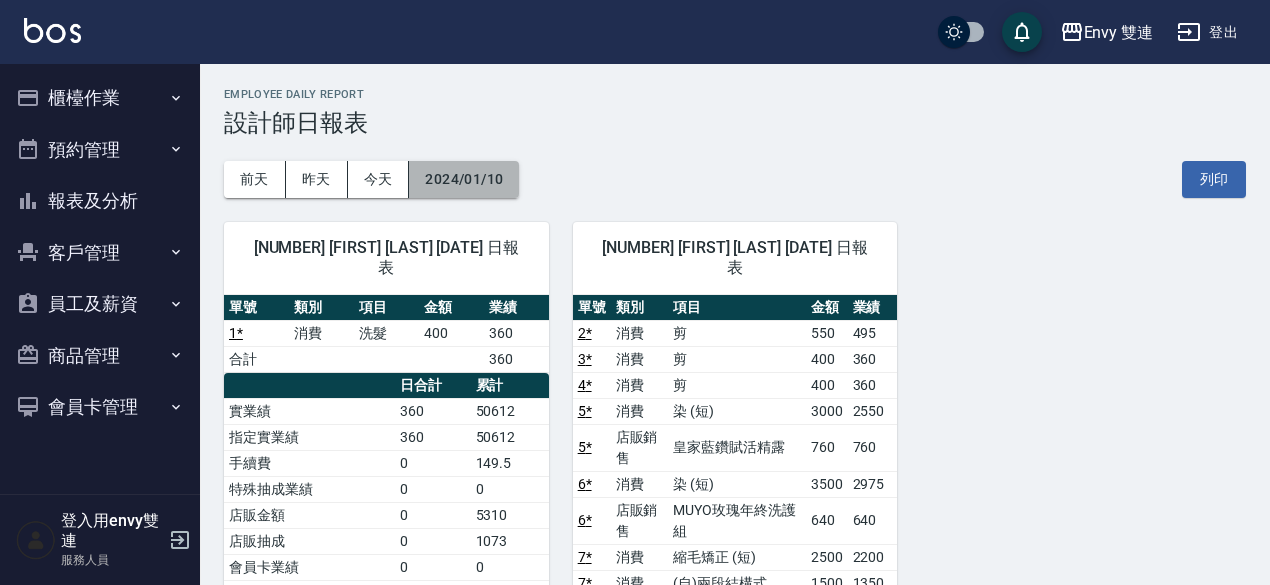 click on "2024/01/10" at bounding box center [464, 179] 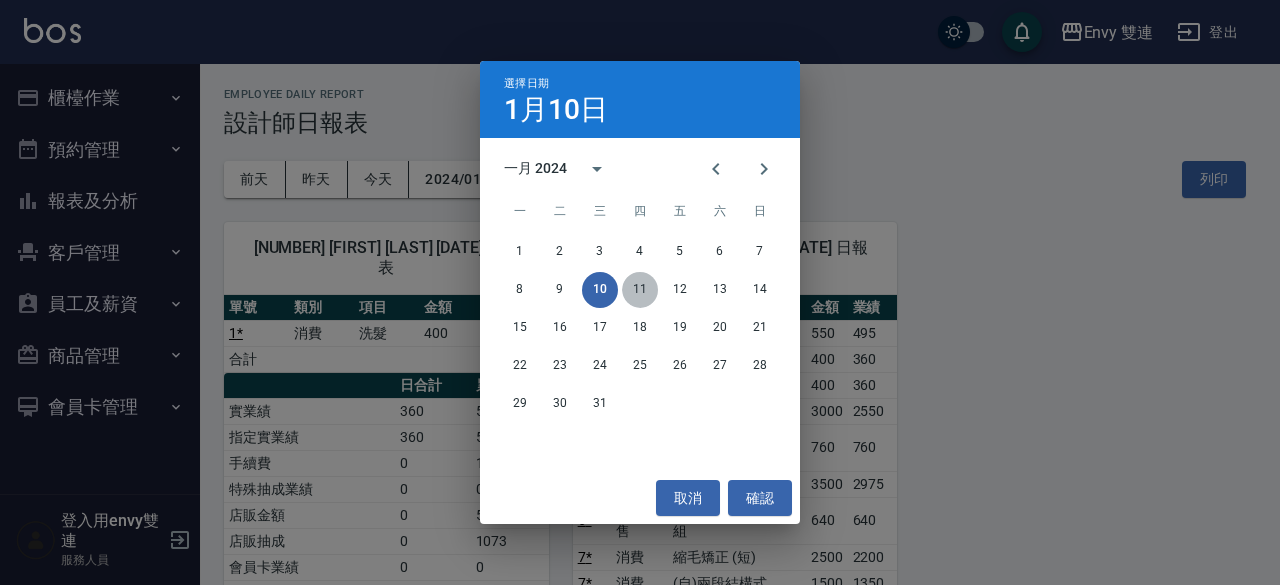 click on "11" at bounding box center [640, 290] 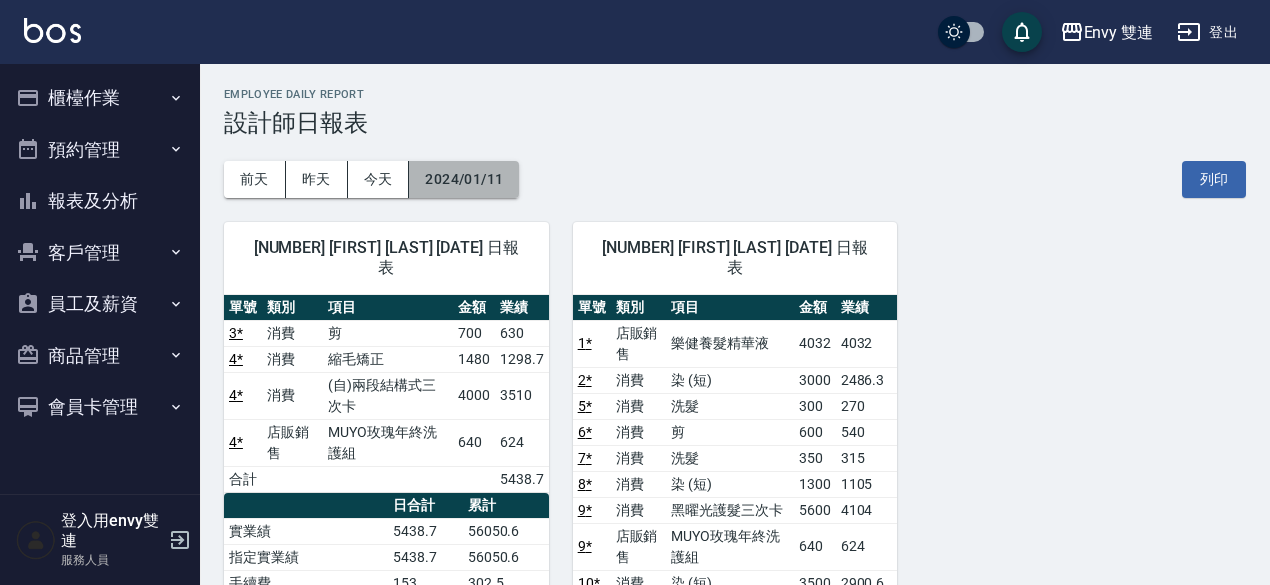 click on "2024/01/11" at bounding box center [464, 179] 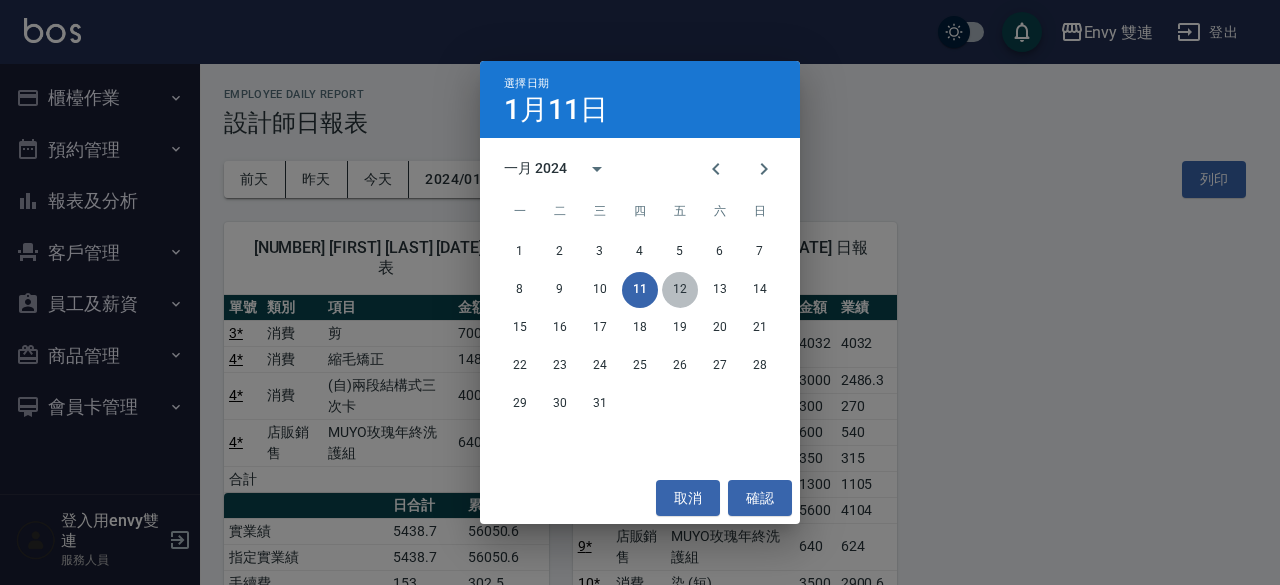 click on "12" at bounding box center [680, 290] 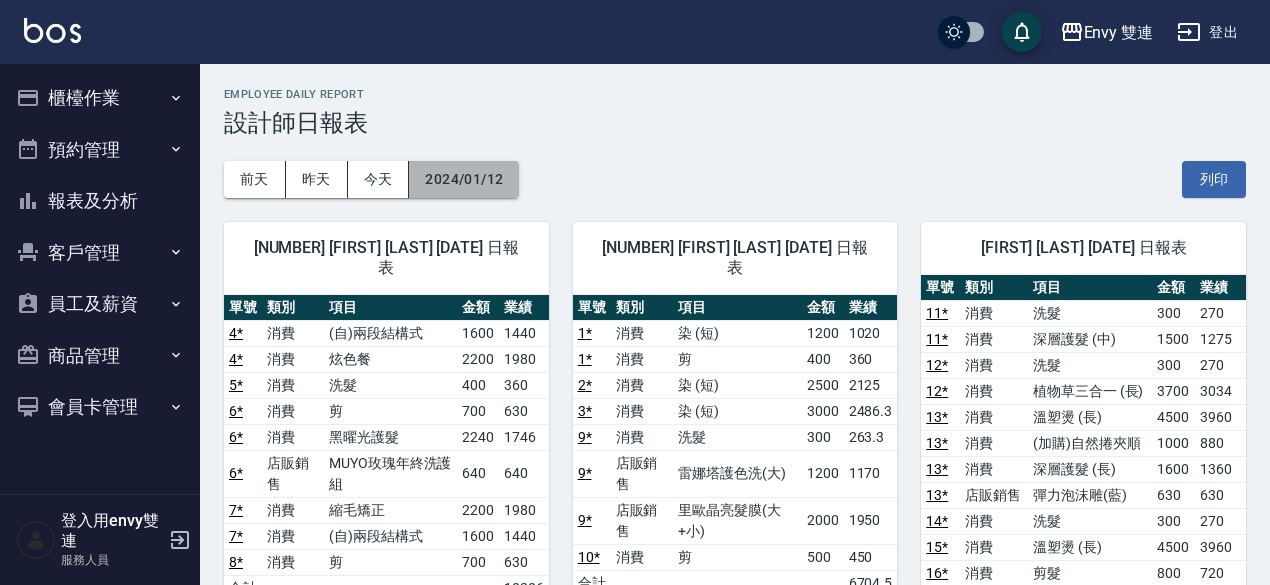 click on "2024/01/12" at bounding box center (464, 179) 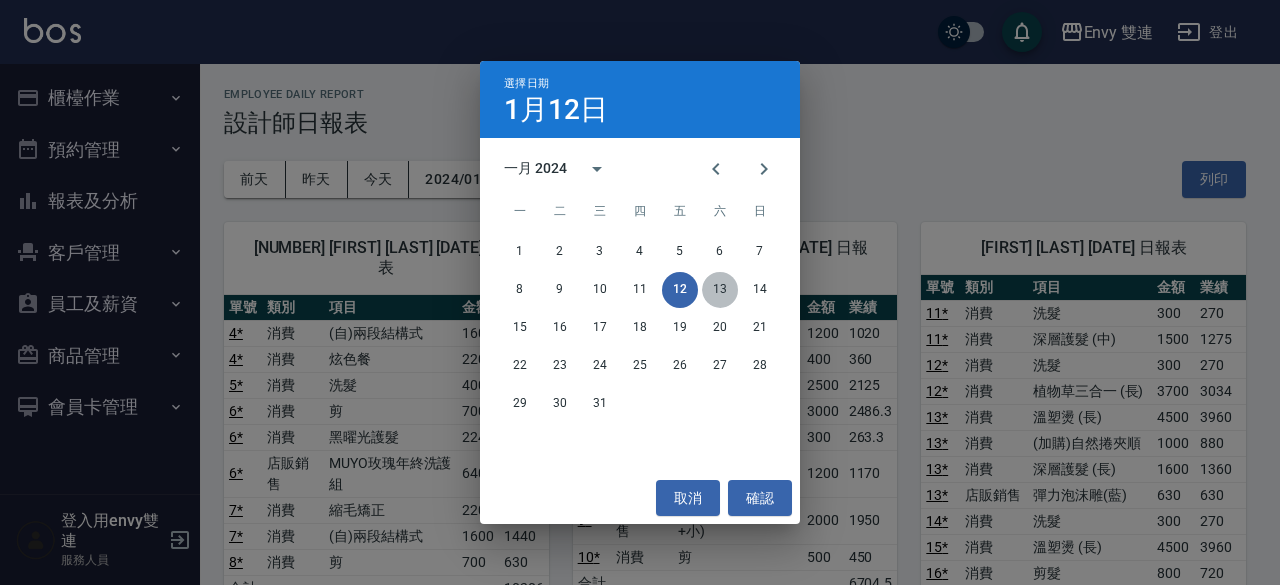 click on "13" at bounding box center [720, 290] 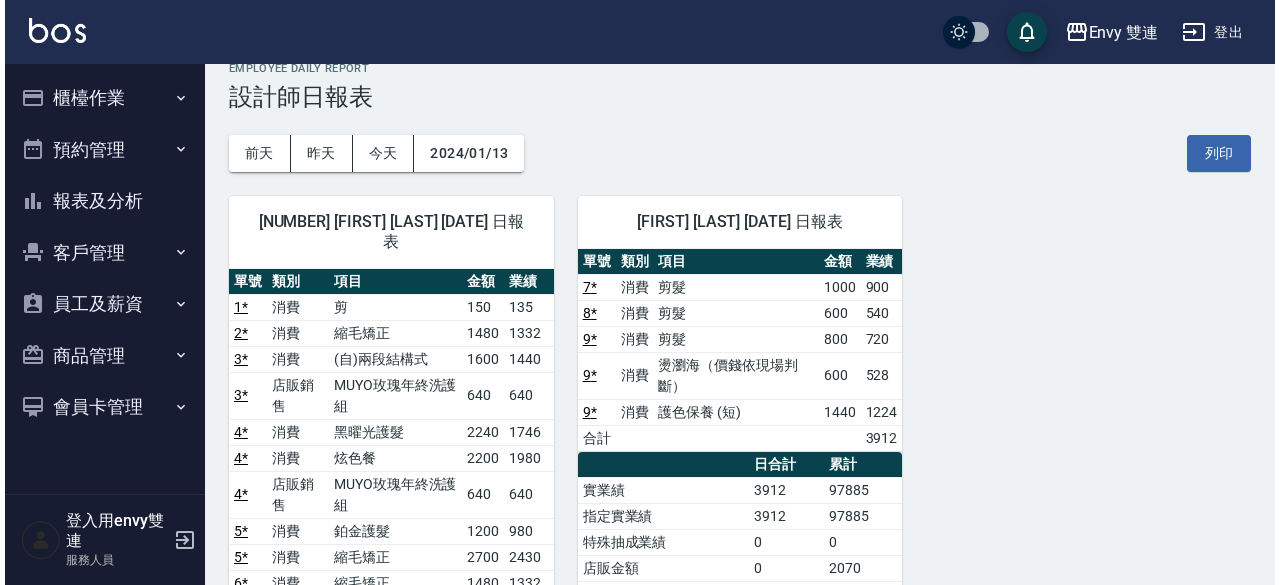 scroll, scrollTop: 22, scrollLeft: 0, axis: vertical 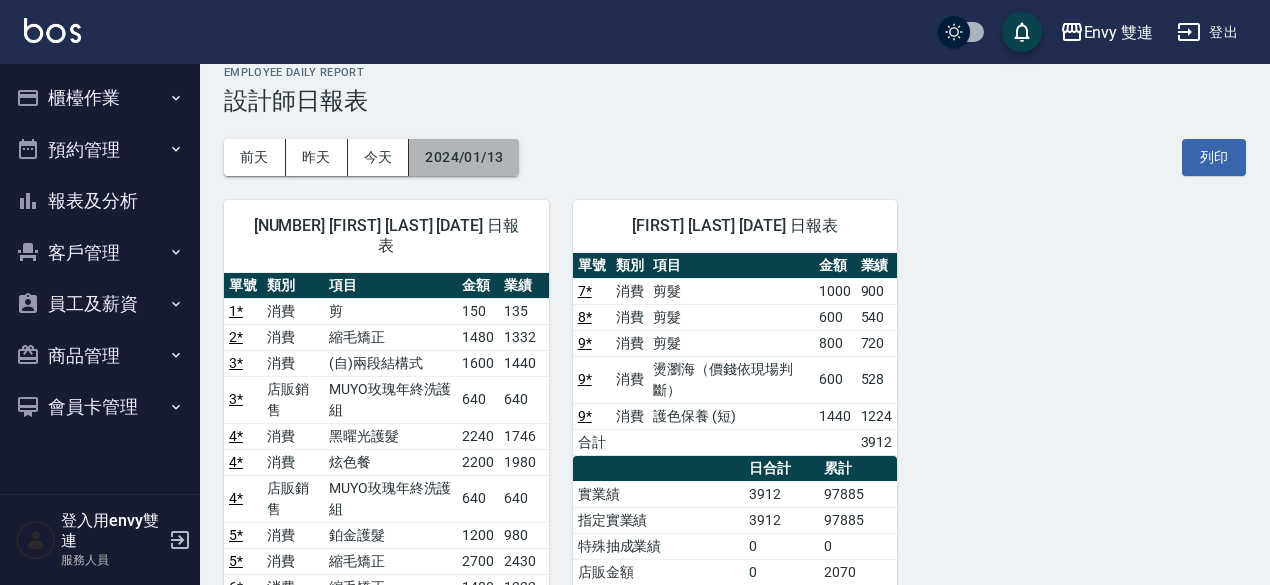 click on "2024/01/13" at bounding box center (464, 157) 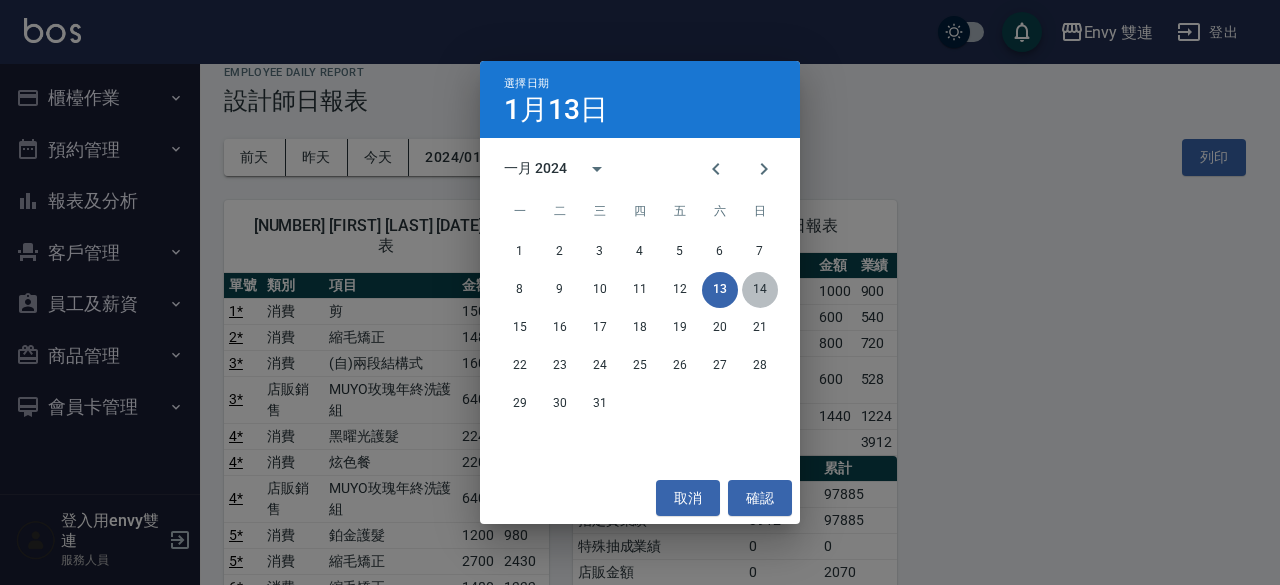 click on "14" at bounding box center (760, 290) 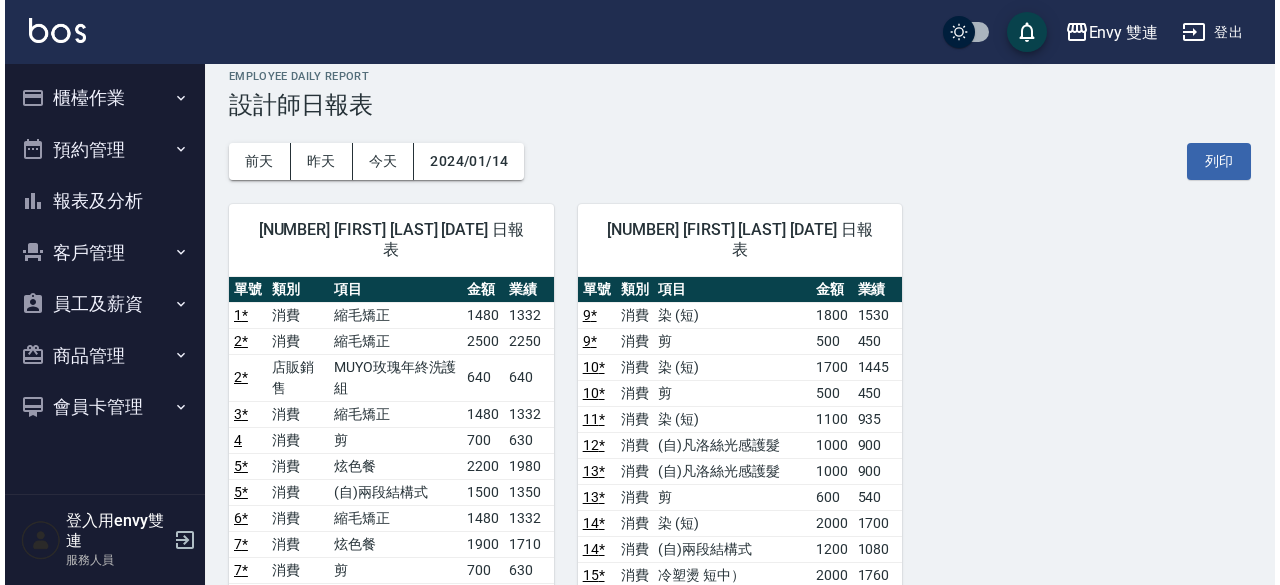 scroll, scrollTop: 16, scrollLeft: 0, axis: vertical 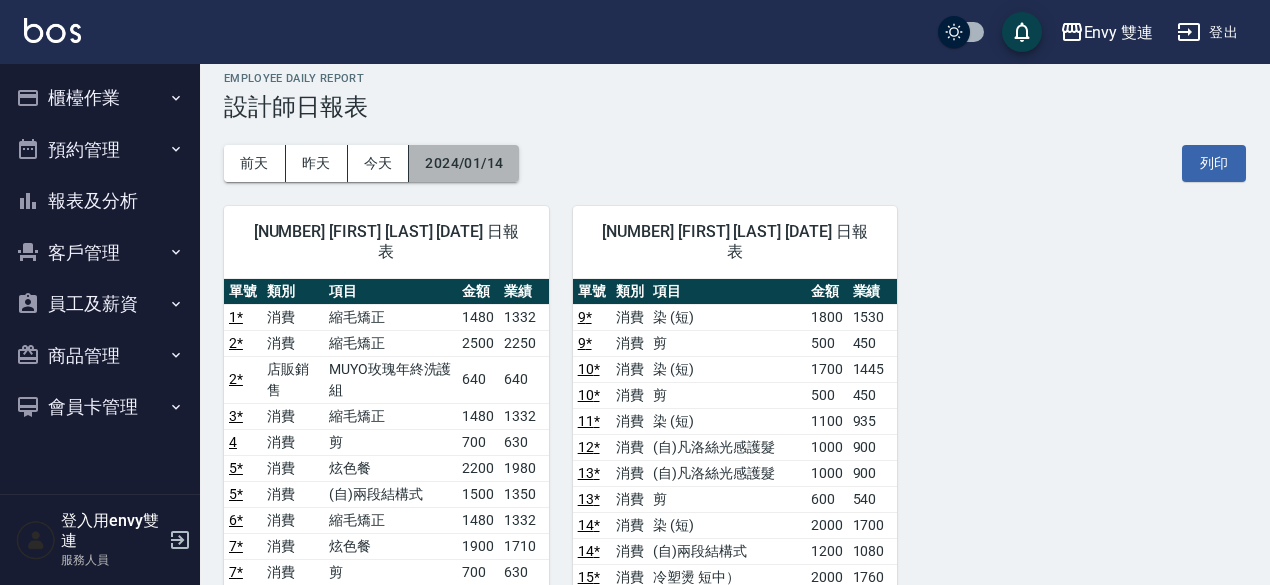 click on "2024/01/14" at bounding box center (464, 163) 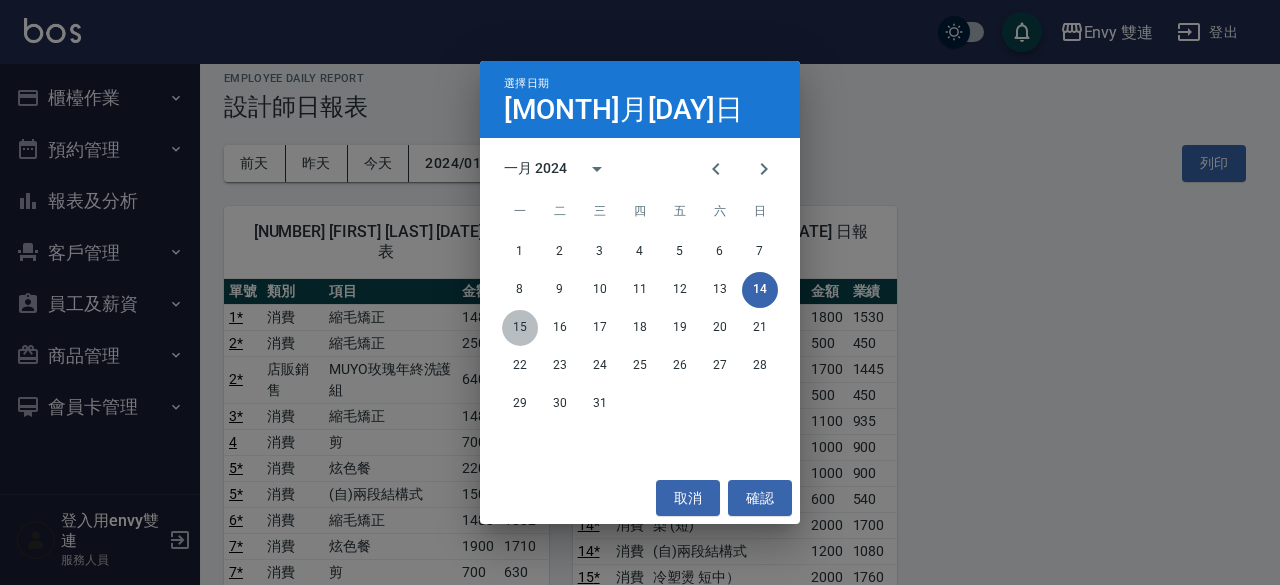 click on "15" at bounding box center [520, 328] 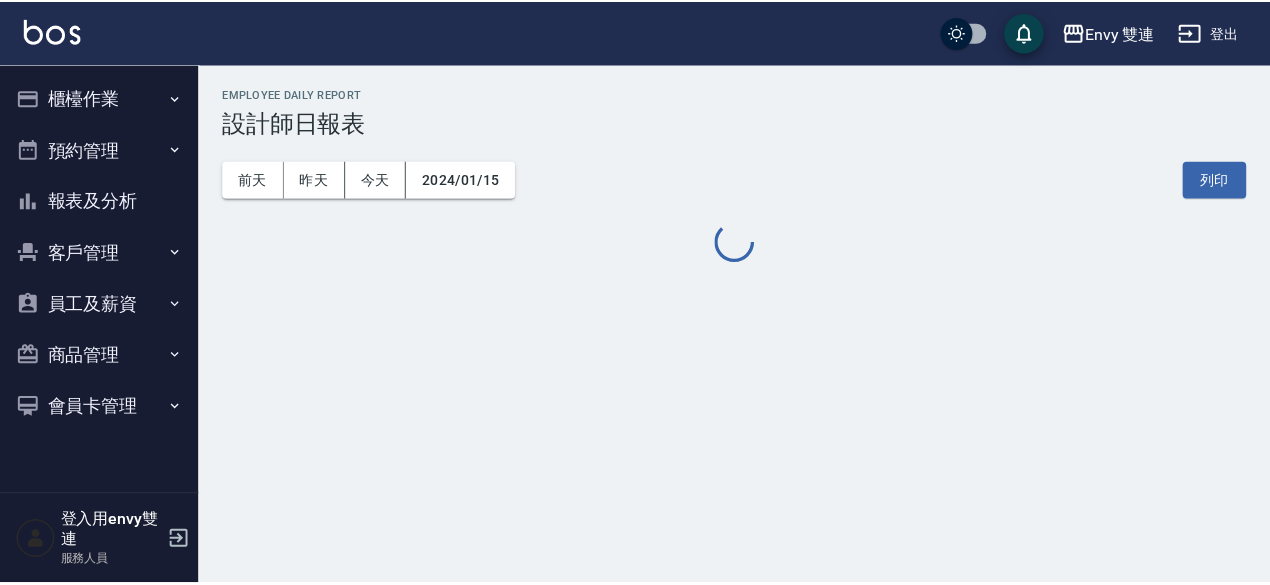 scroll, scrollTop: 0, scrollLeft: 0, axis: both 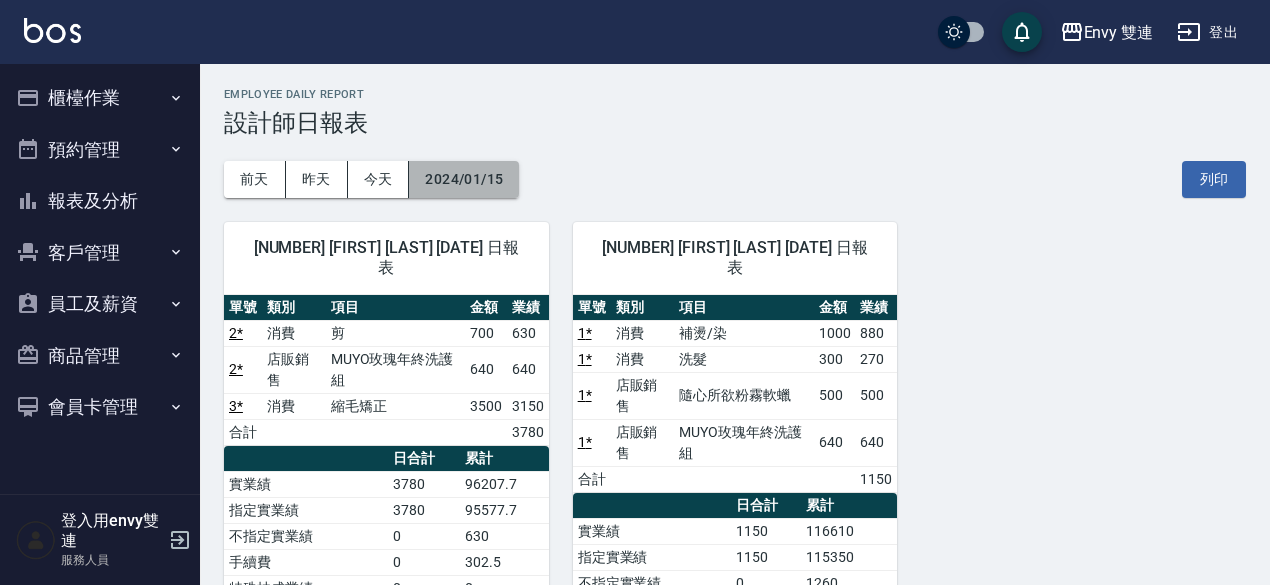 click on "2024/01/15" at bounding box center (464, 179) 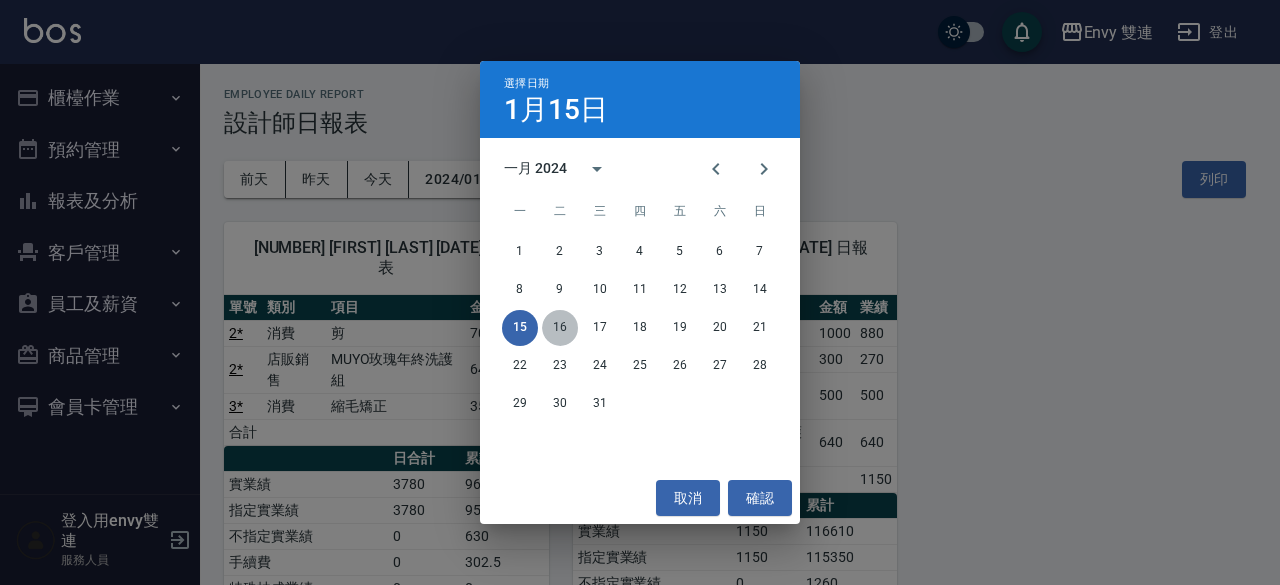 click on "16" at bounding box center [560, 328] 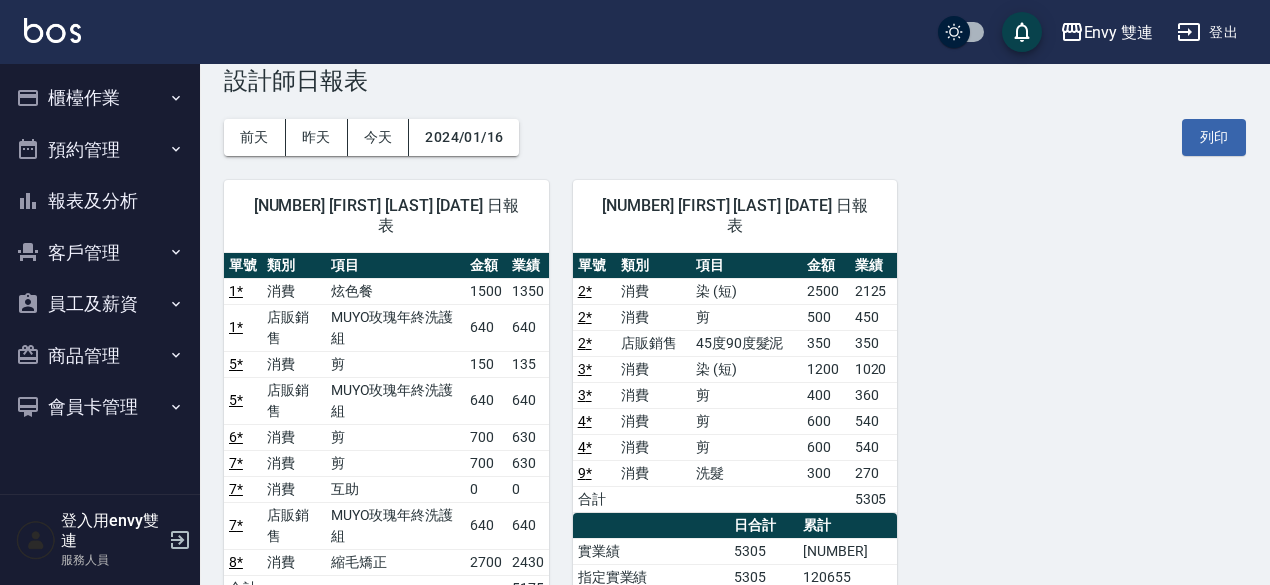 scroll, scrollTop: 0, scrollLeft: 0, axis: both 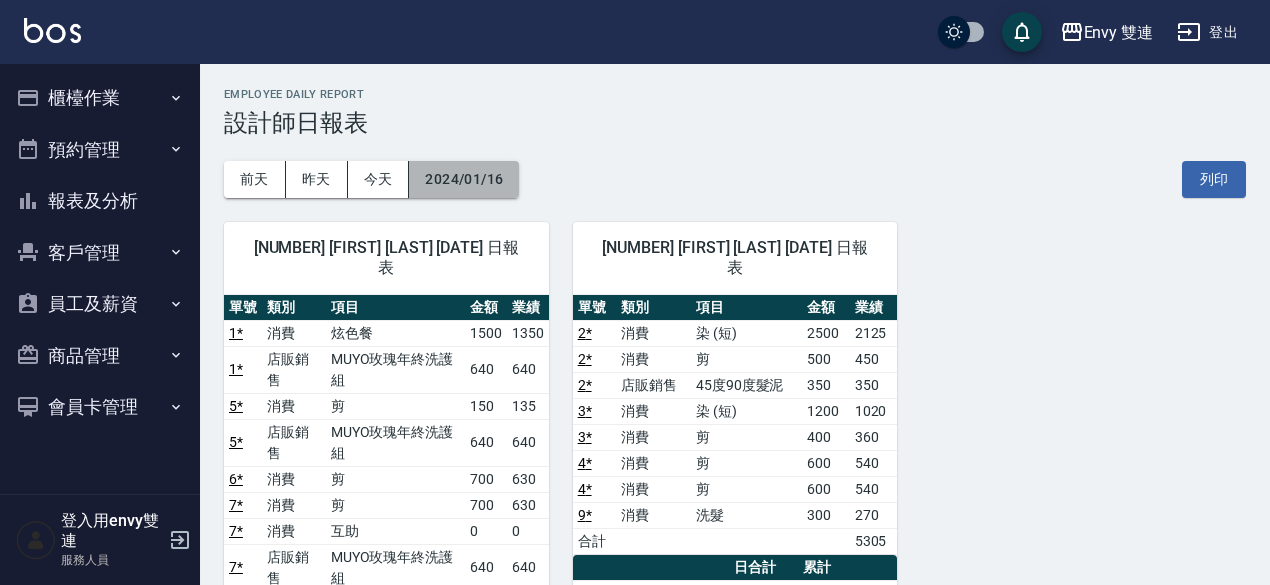 click on "2024/01/16" at bounding box center [464, 179] 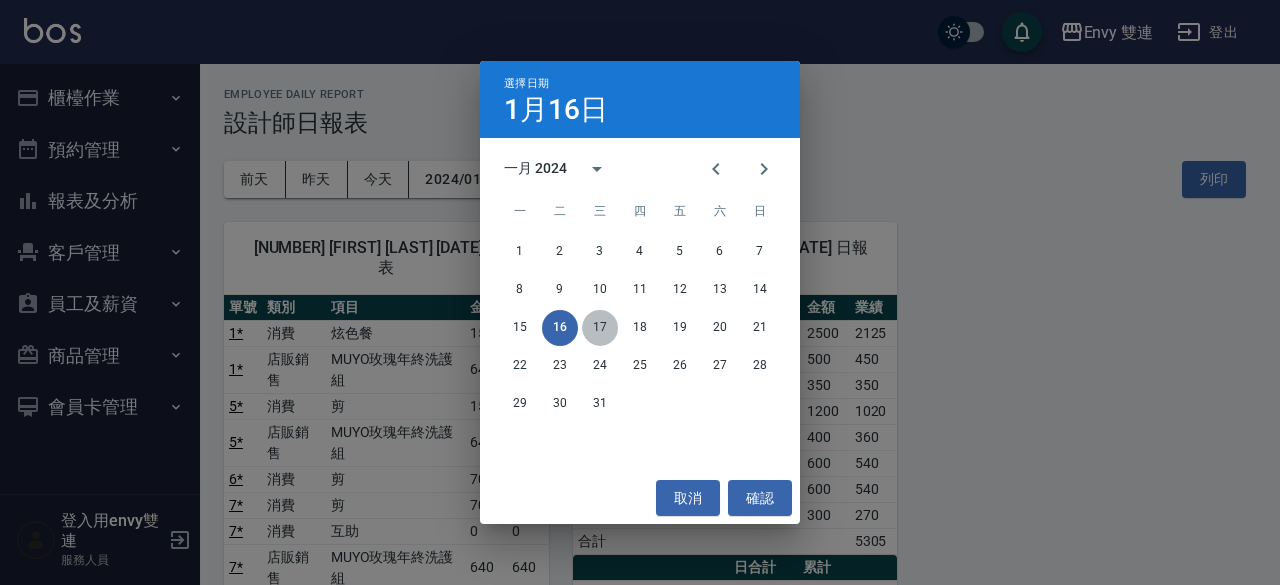 click on "17" at bounding box center (600, 328) 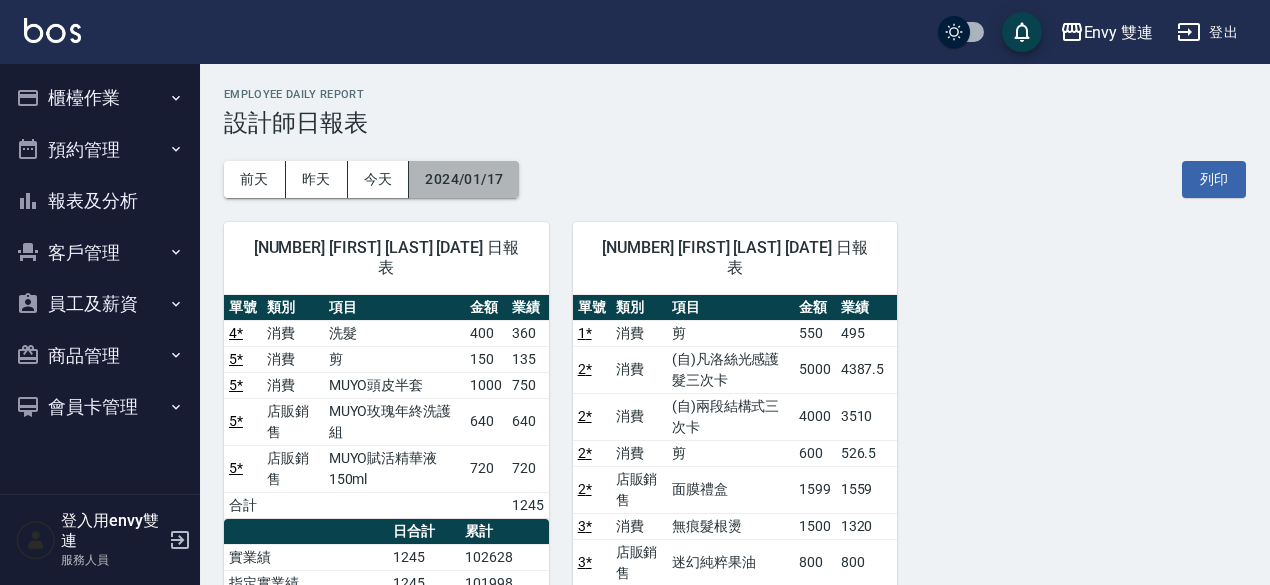 click on "2024/01/17" at bounding box center (464, 179) 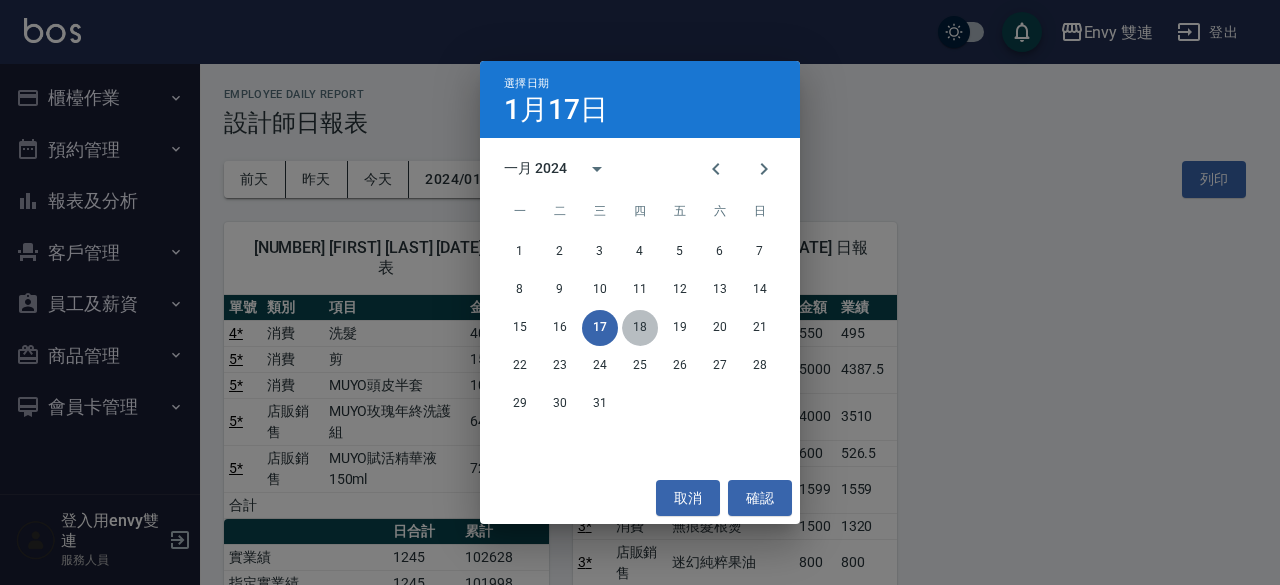 click on "18" at bounding box center [640, 328] 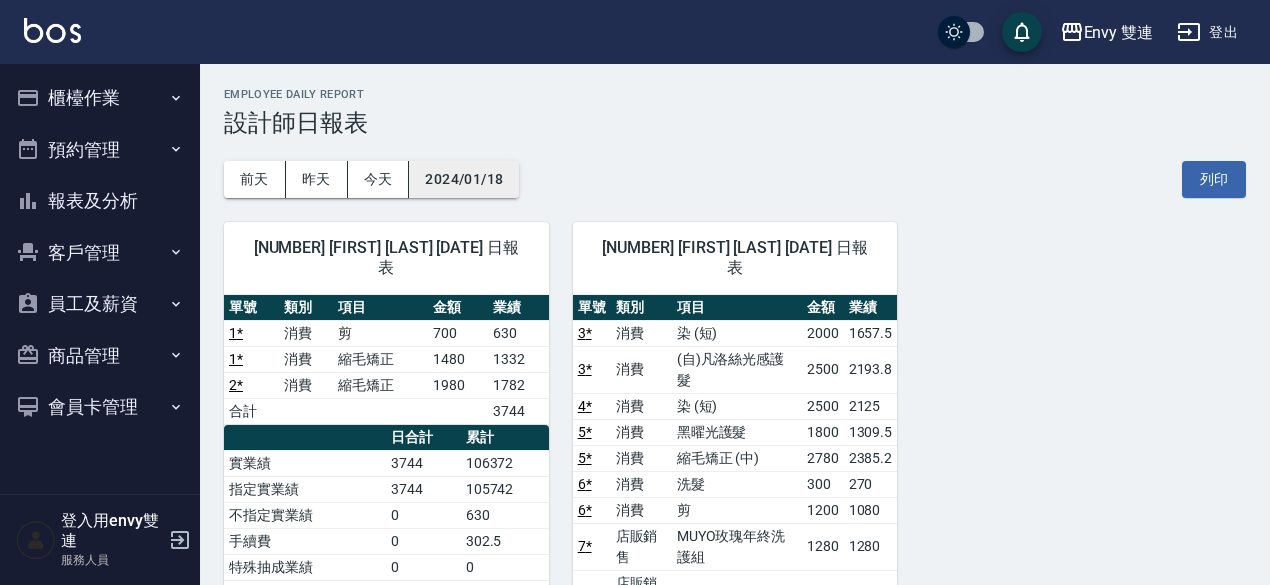 click on "2024/01/18" at bounding box center (464, 179) 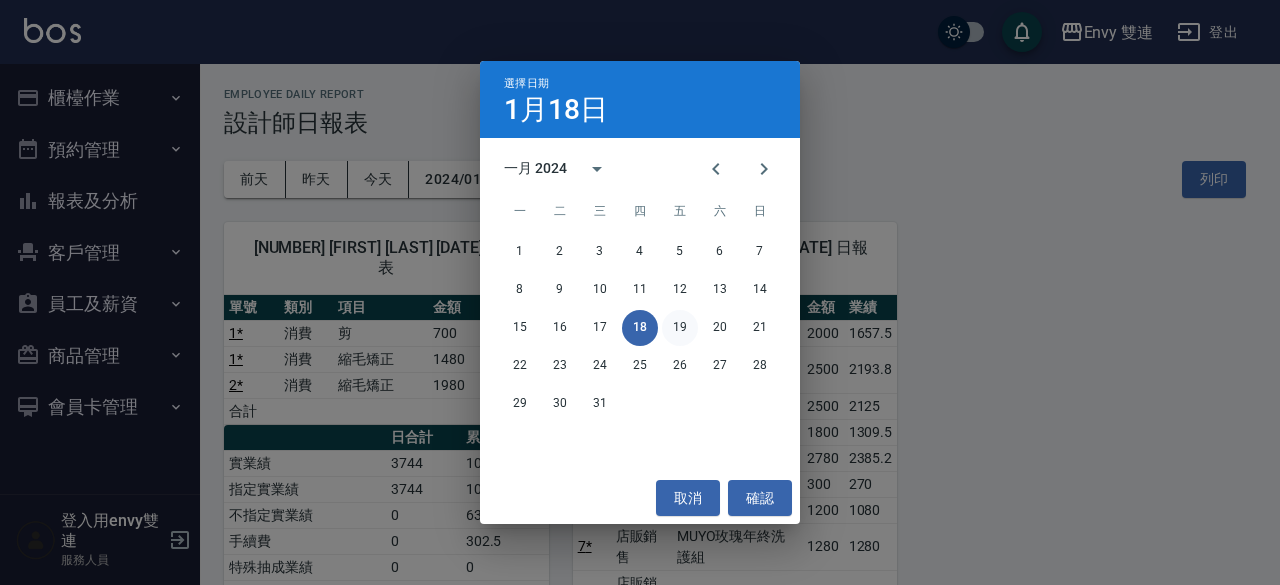 click on "19" at bounding box center [680, 328] 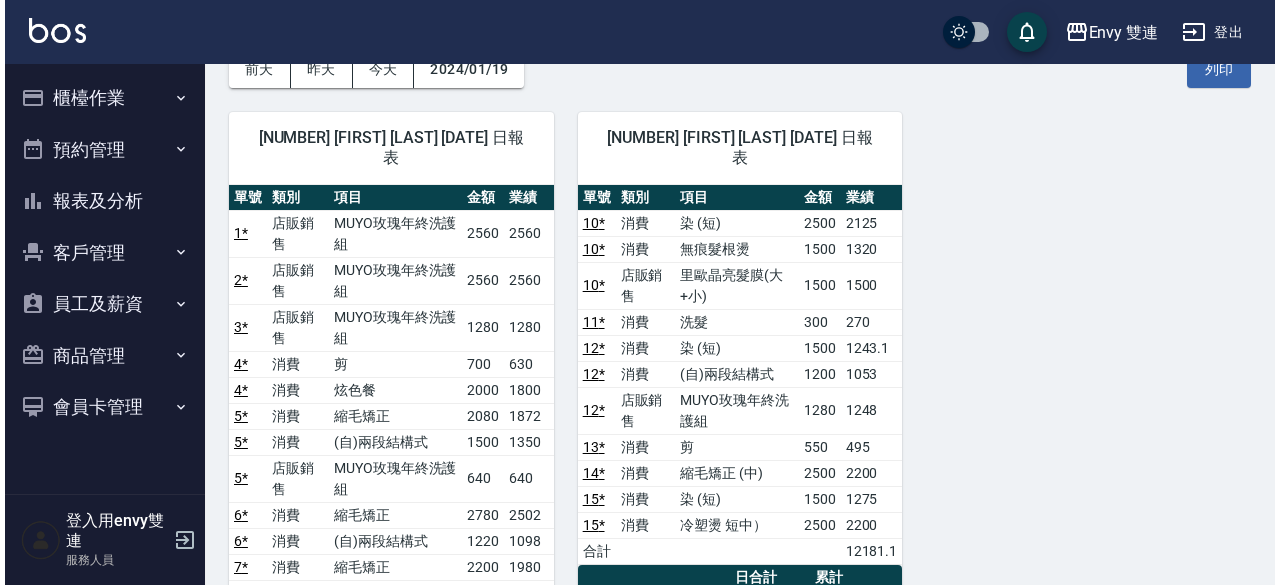 scroll, scrollTop: 0, scrollLeft: 0, axis: both 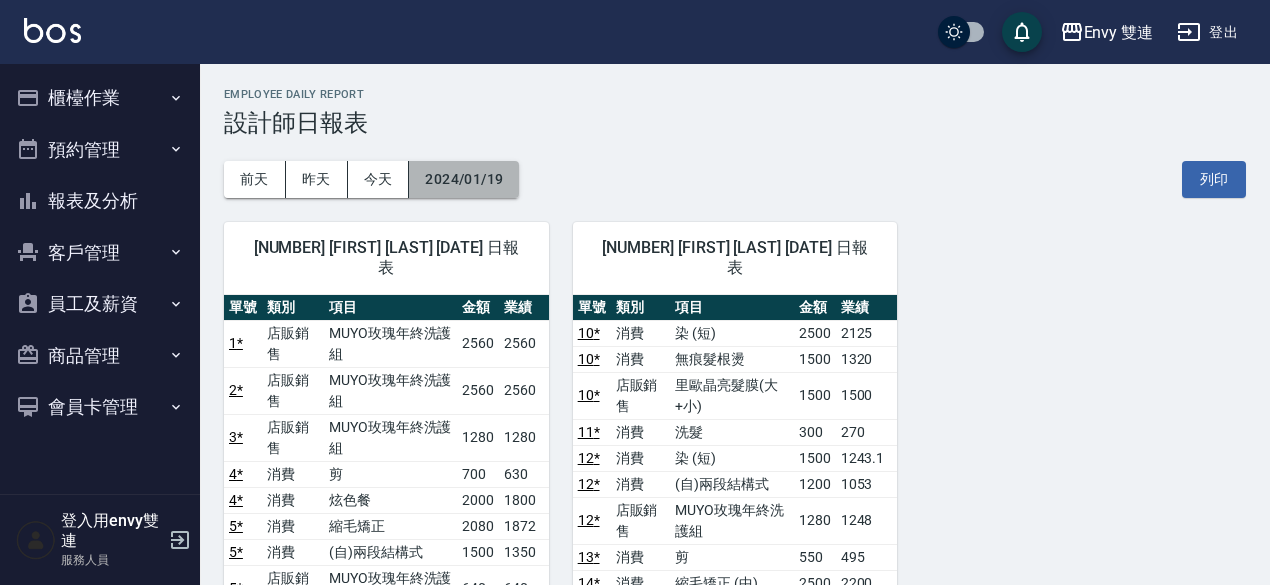 click on "2024/01/19" at bounding box center (464, 179) 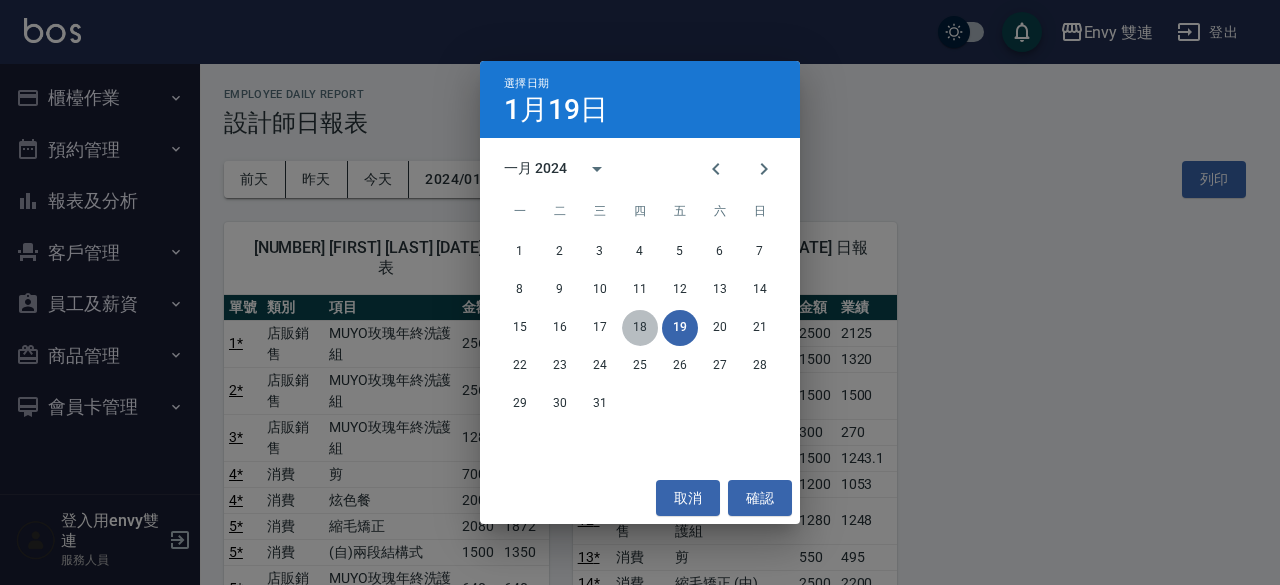 click on "18" at bounding box center (640, 328) 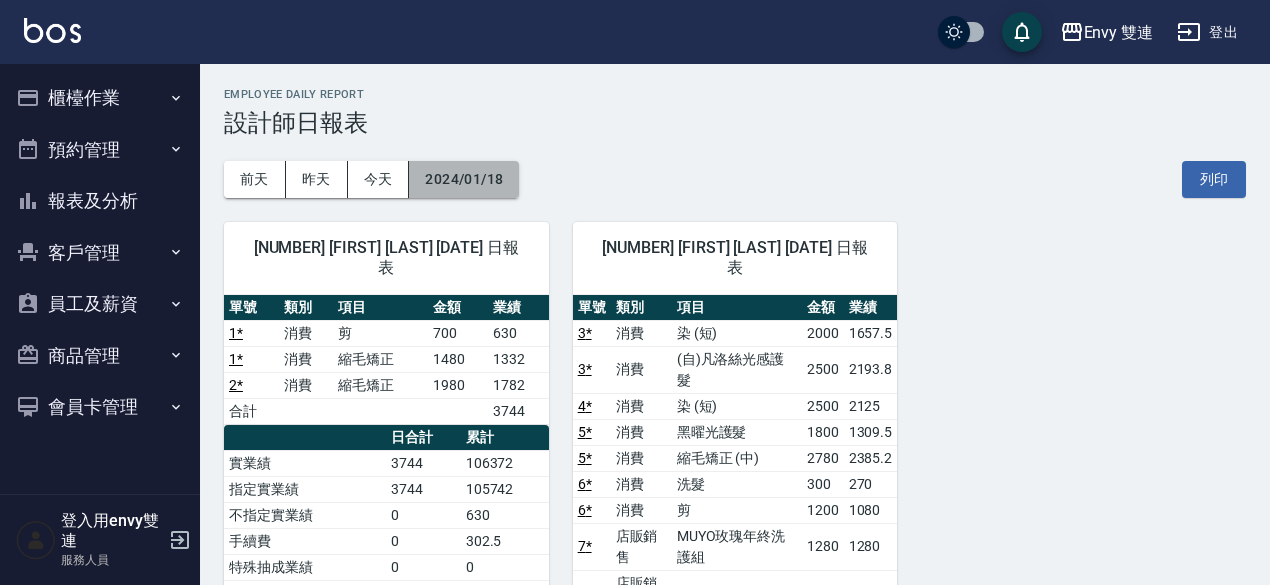click on "2024/01/18" at bounding box center [464, 179] 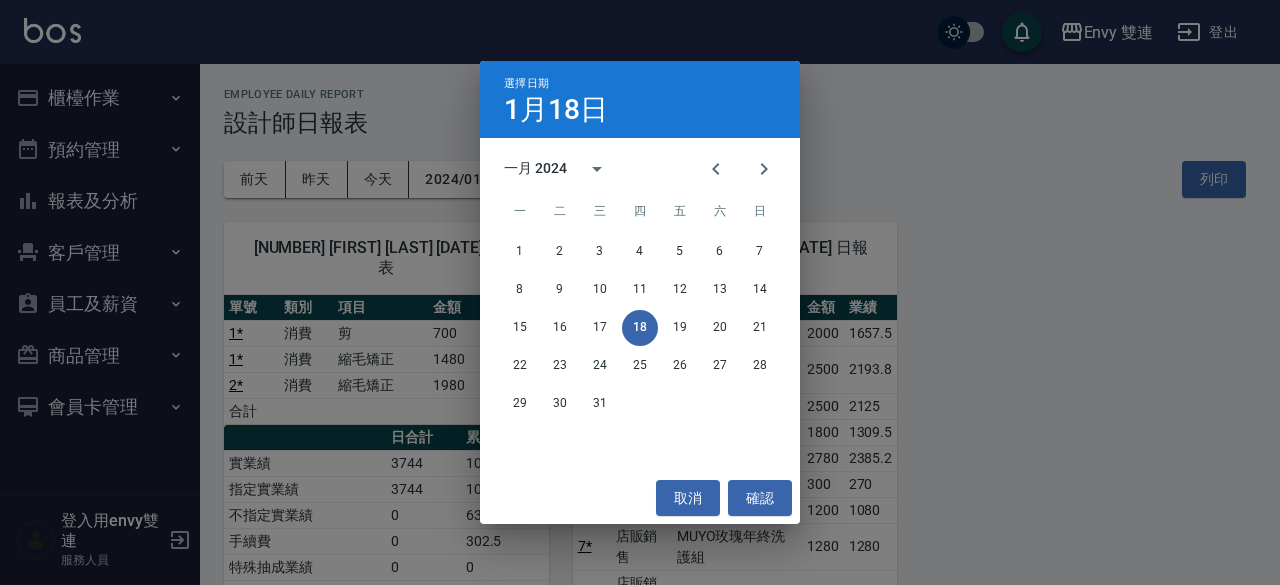 click on "選擇日期 [MONTH] [DAY] [MONTH] [YEAR] 一 二 三 四 五 六 日 1 2 3 4 5 6 7 8 9 10 11 12 13 14 15 16 17 18 19 20 21 22 23 24 25 26 27 28 29 30 31 取消 確認" at bounding box center [640, 292] 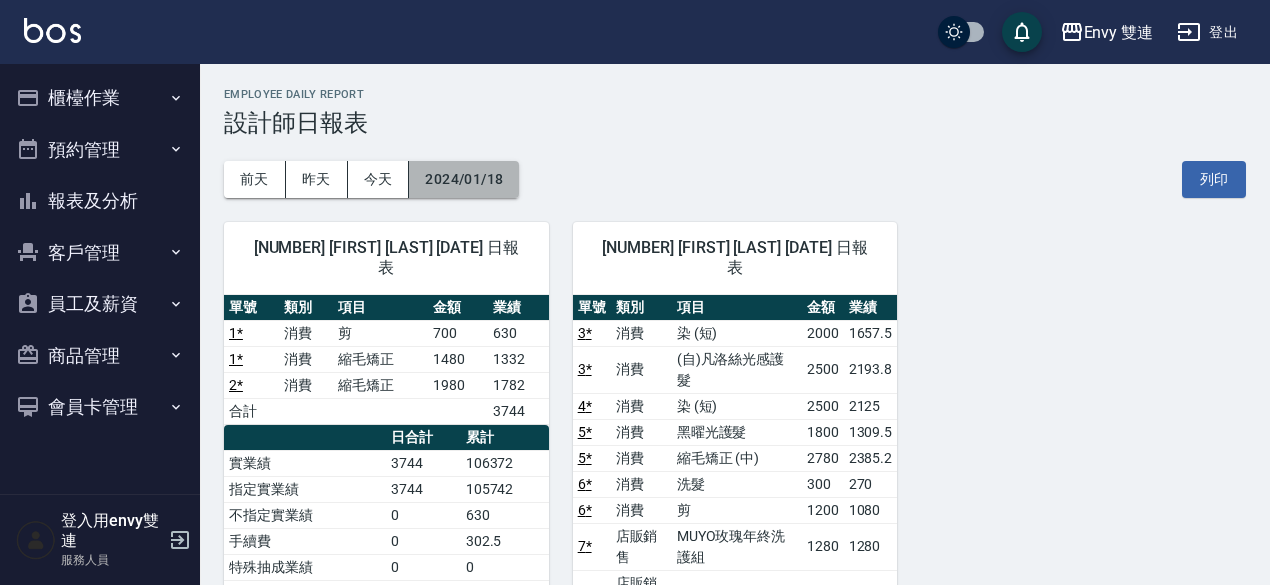 click on "2024/01/18" at bounding box center (464, 179) 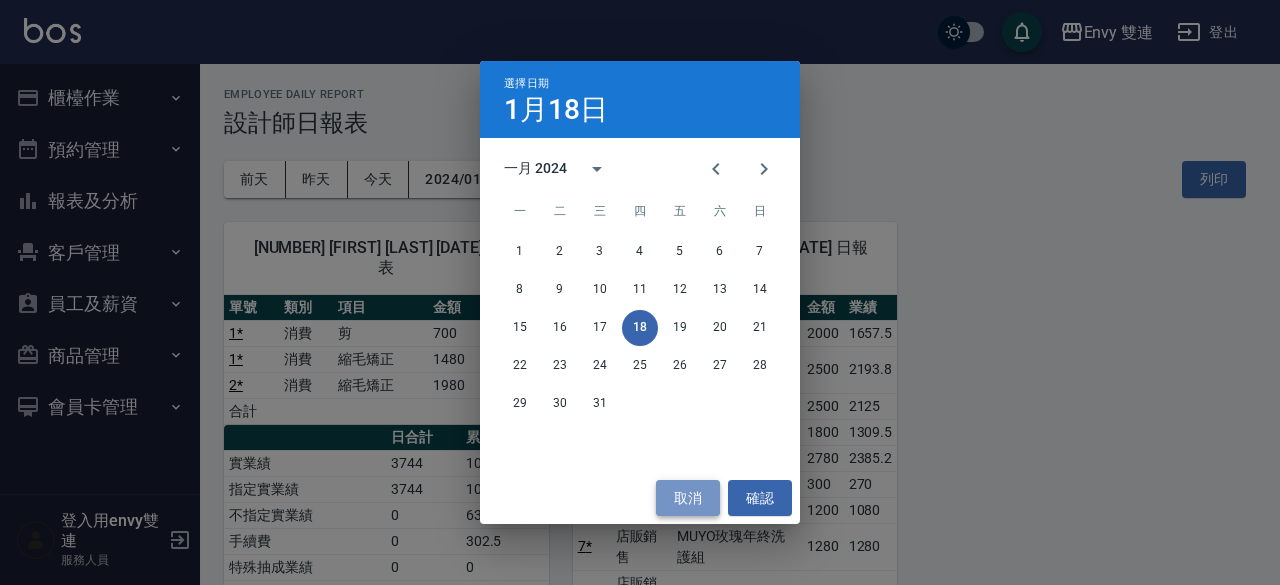click on "取消" at bounding box center (688, 498) 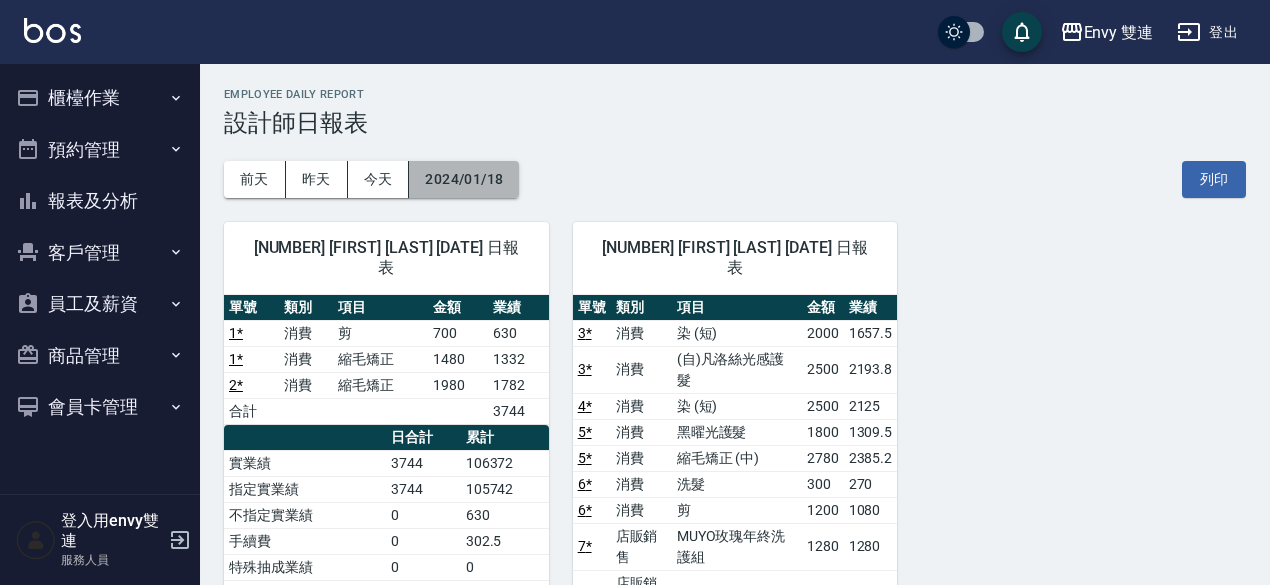 click on "2024/01/18" at bounding box center [464, 179] 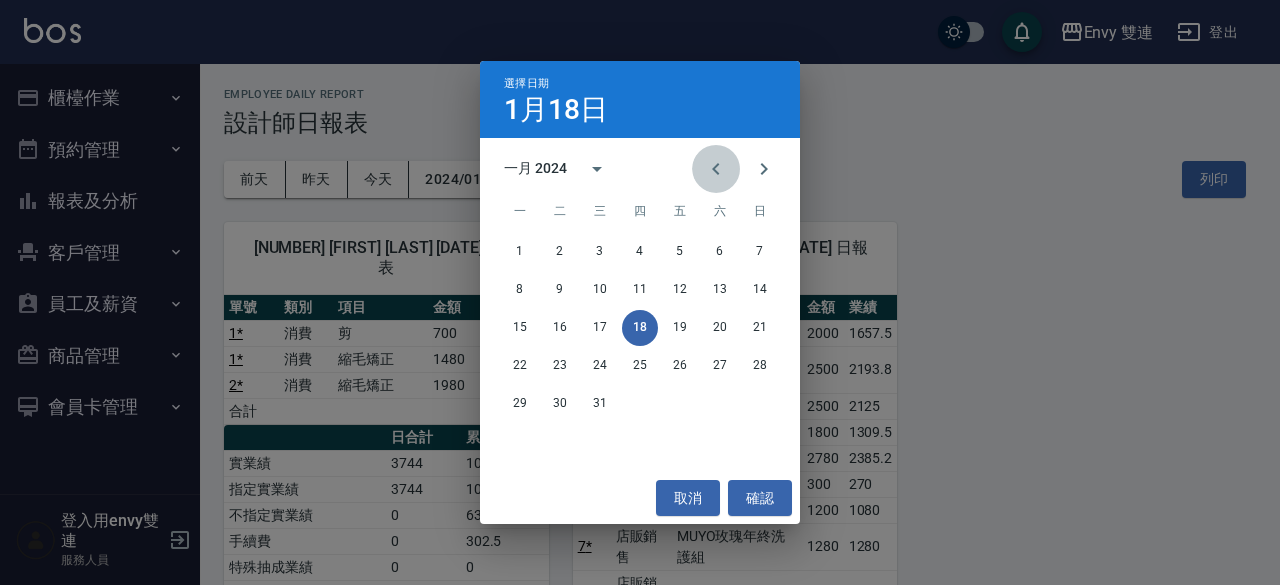 click 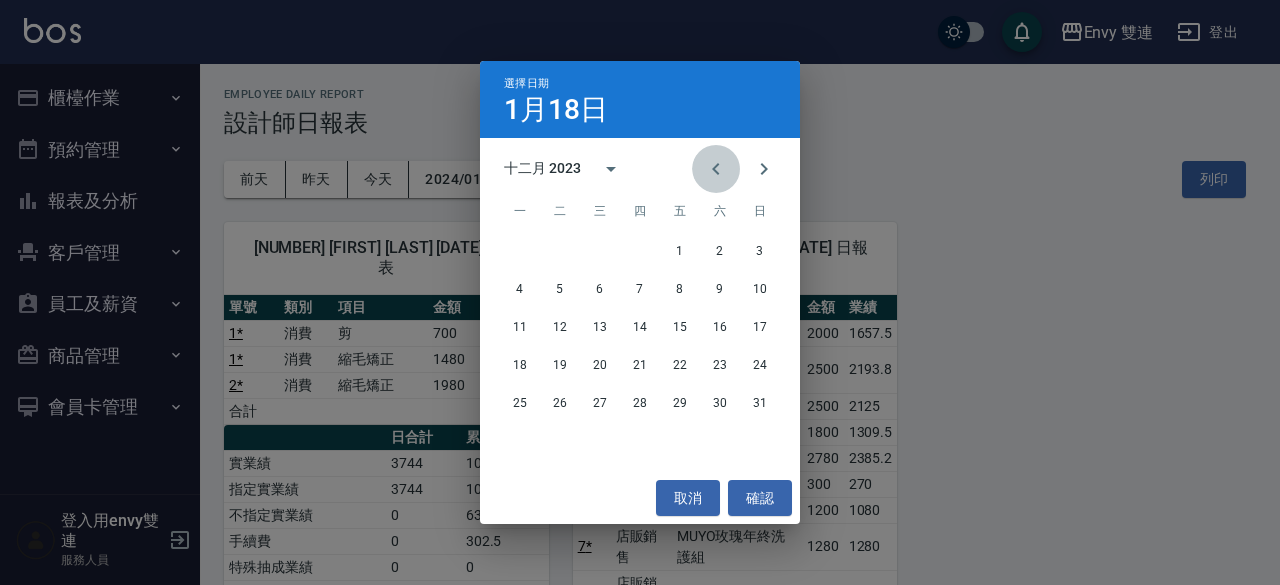click 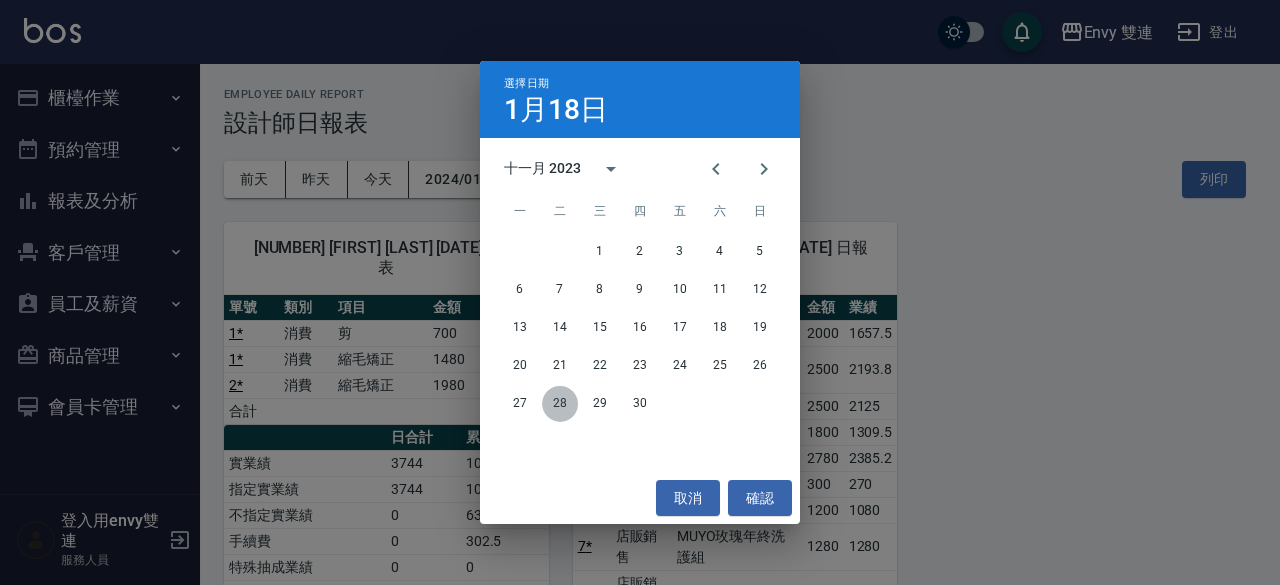 click on "28" at bounding box center [560, 404] 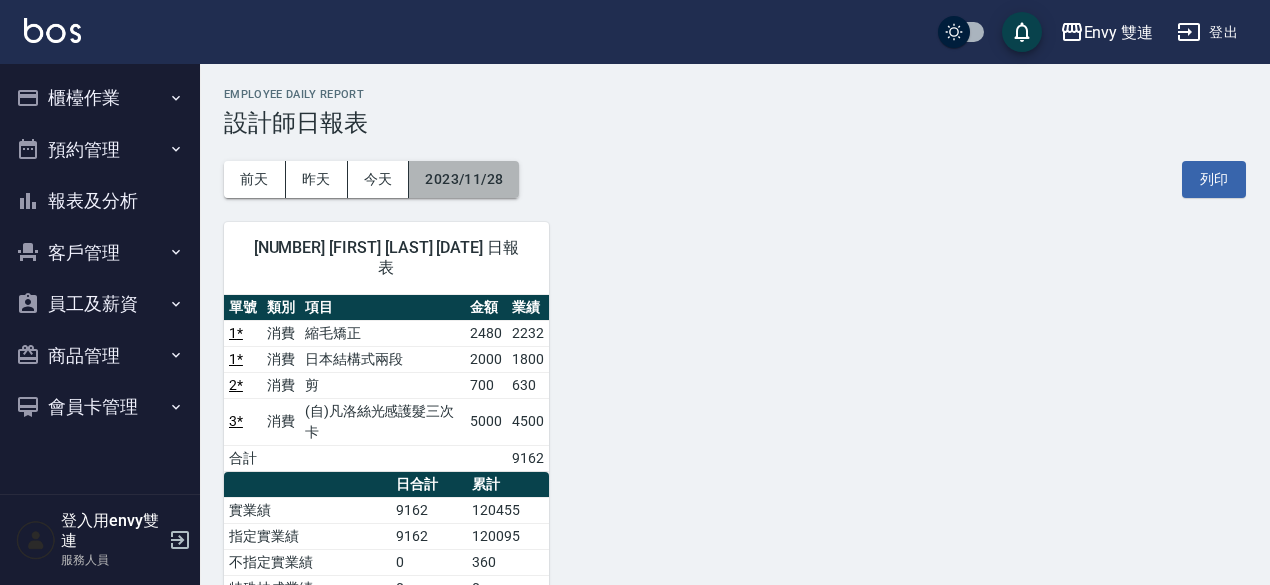 click on "2023/11/28" at bounding box center [464, 179] 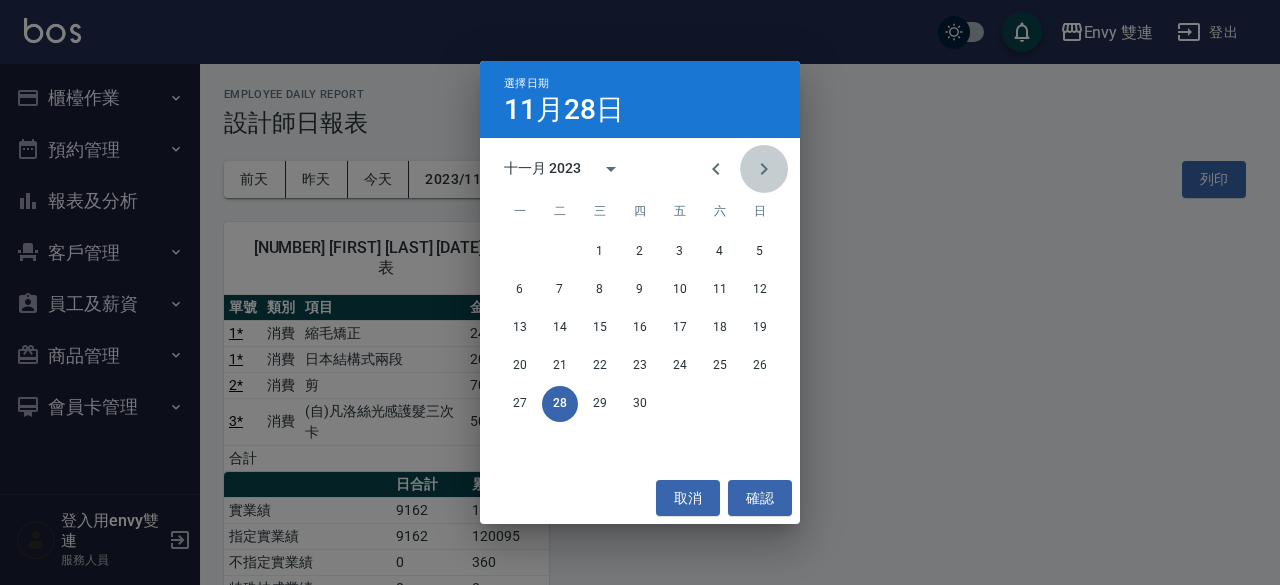 click 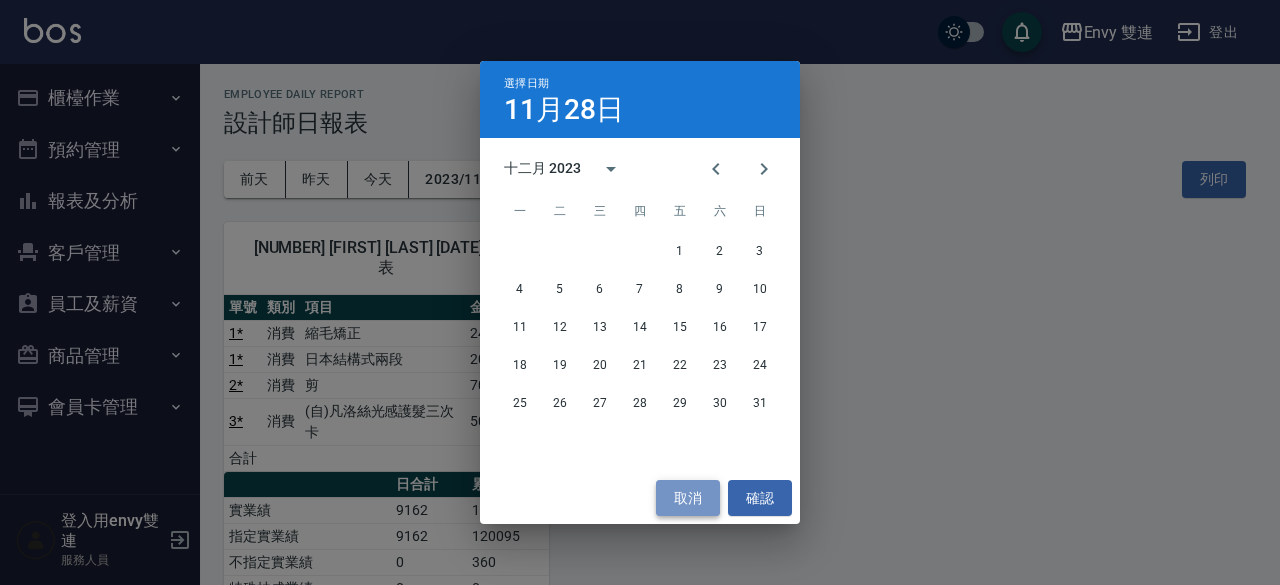 click on "取消" at bounding box center (688, 498) 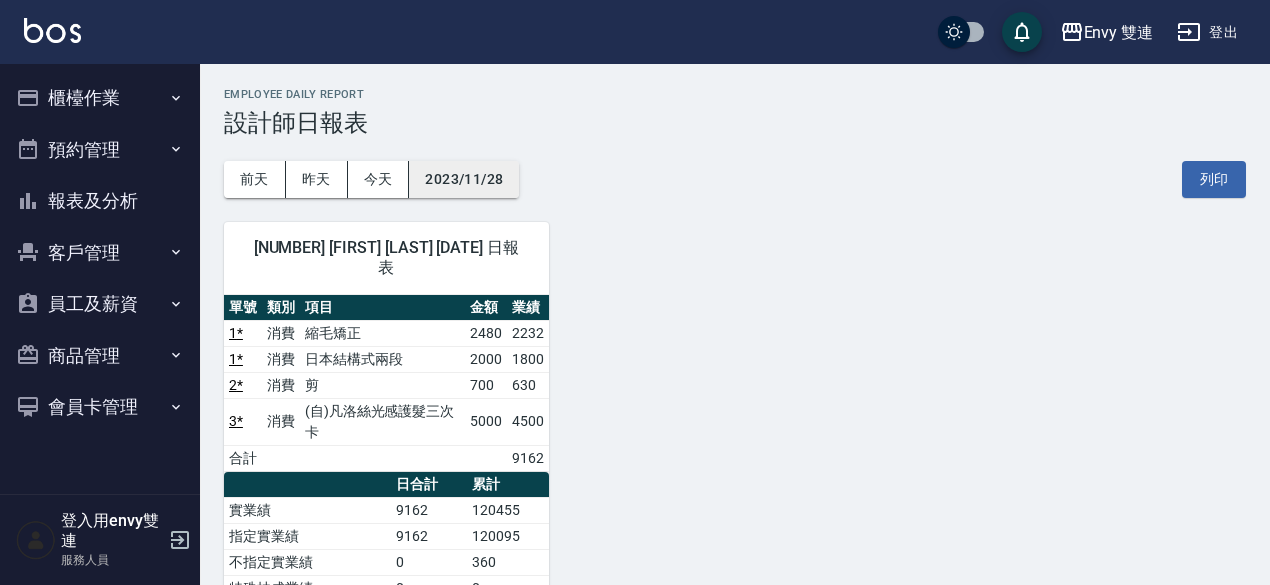 type 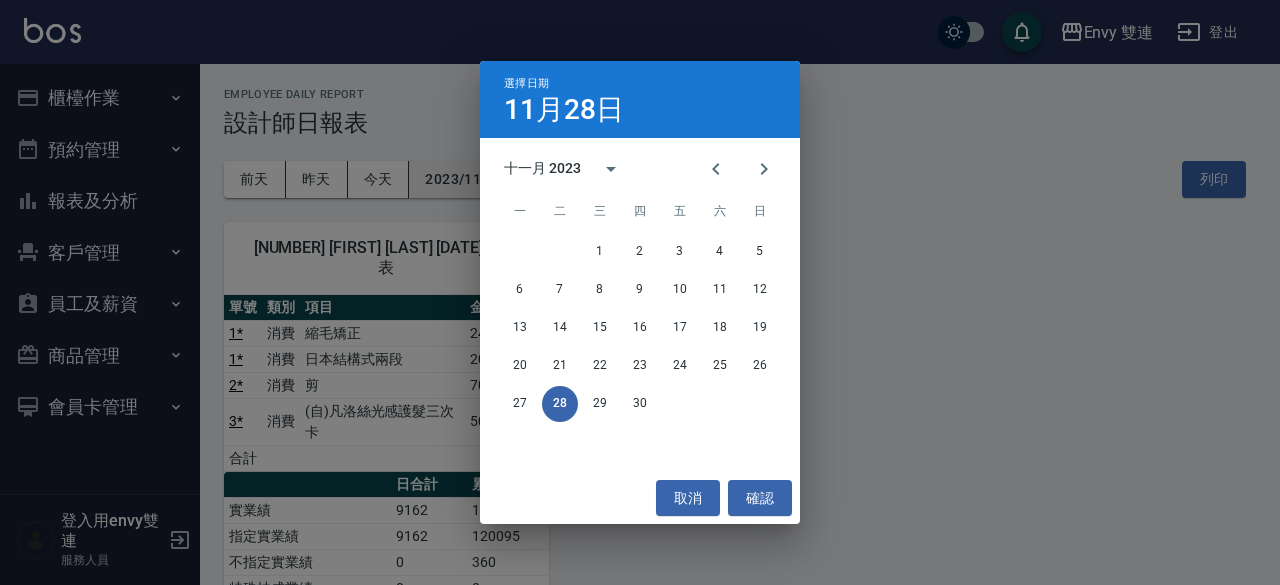 type 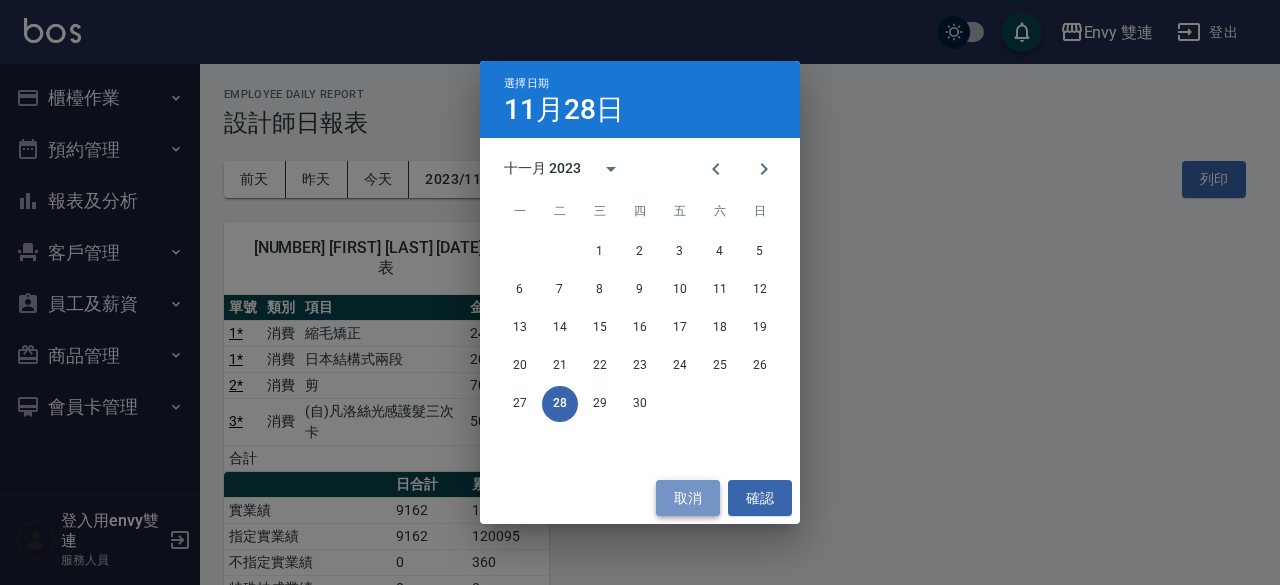 click on "取消" at bounding box center [688, 498] 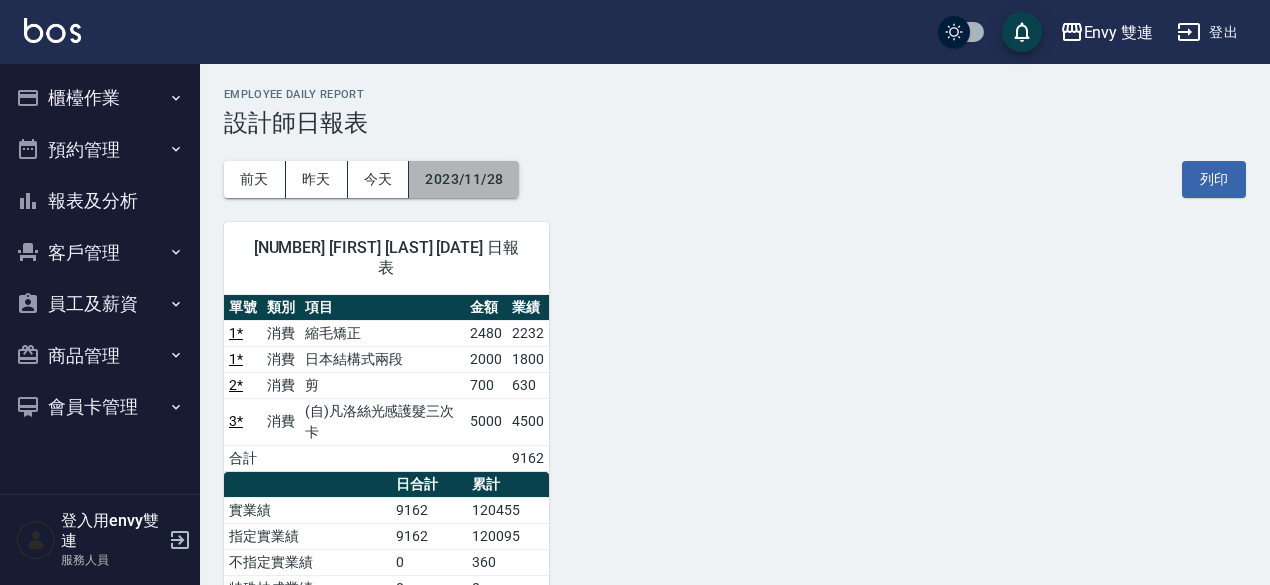 click on "2023/11/28" at bounding box center [464, 179] 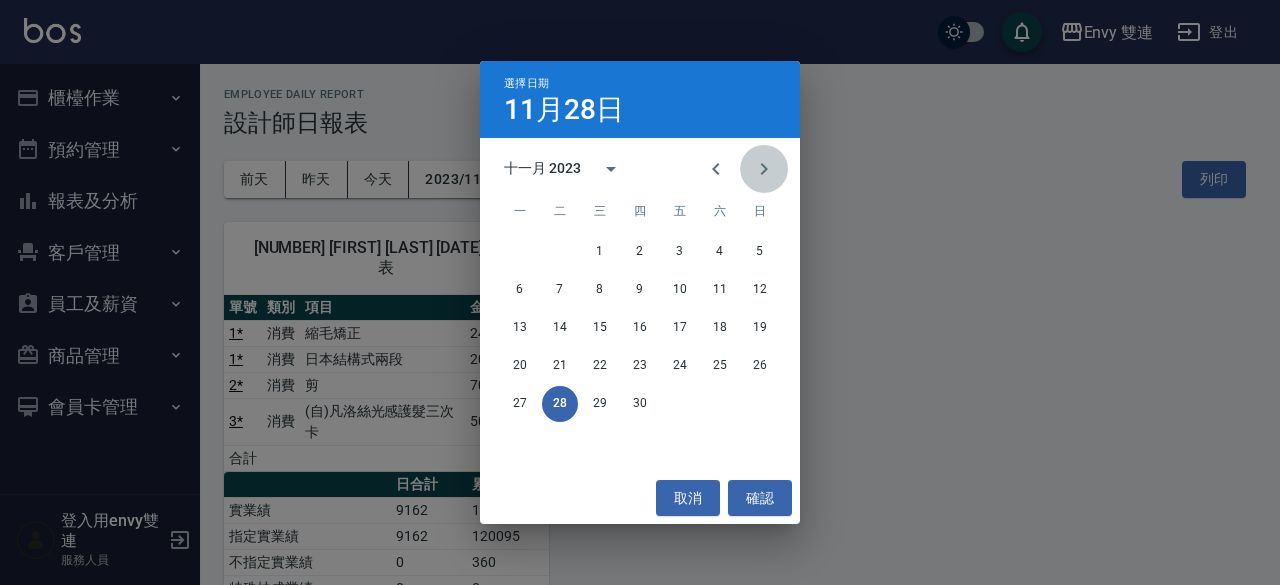 click 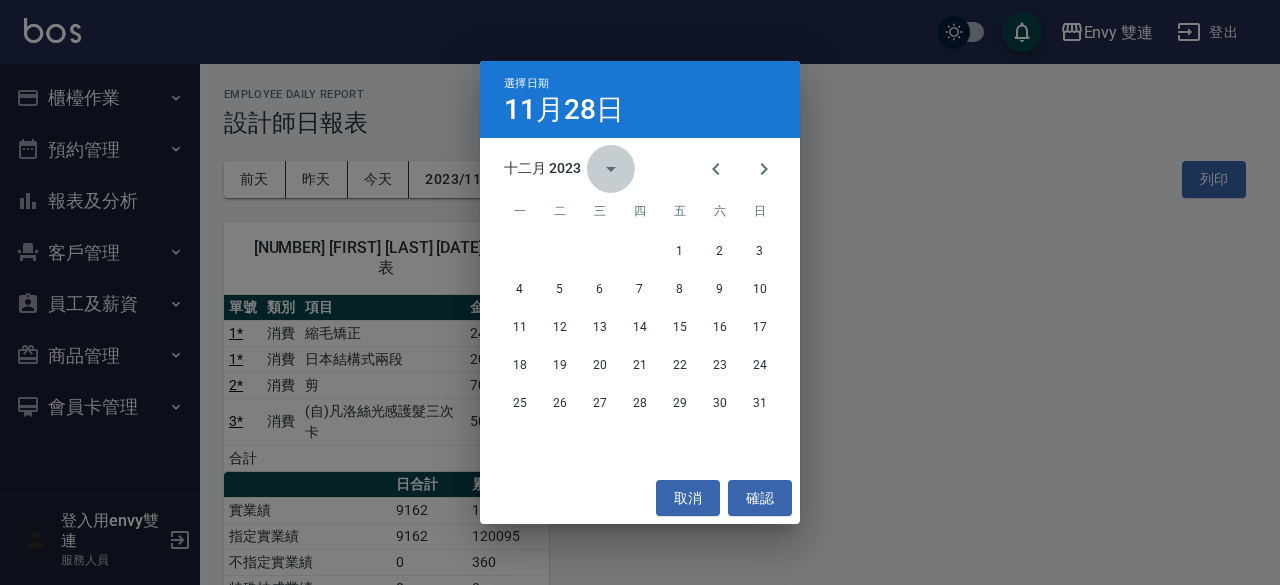 click at bounding box center (611, 169) 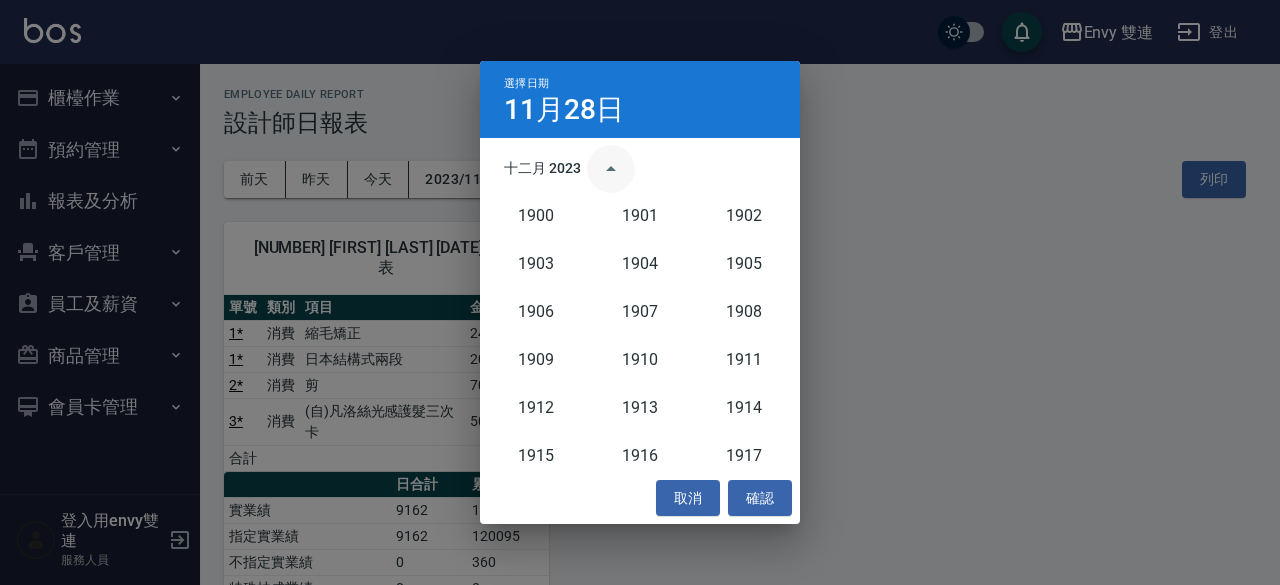 scroll, scrollTop: 1852, scrollLeft: 0, axis: vertical 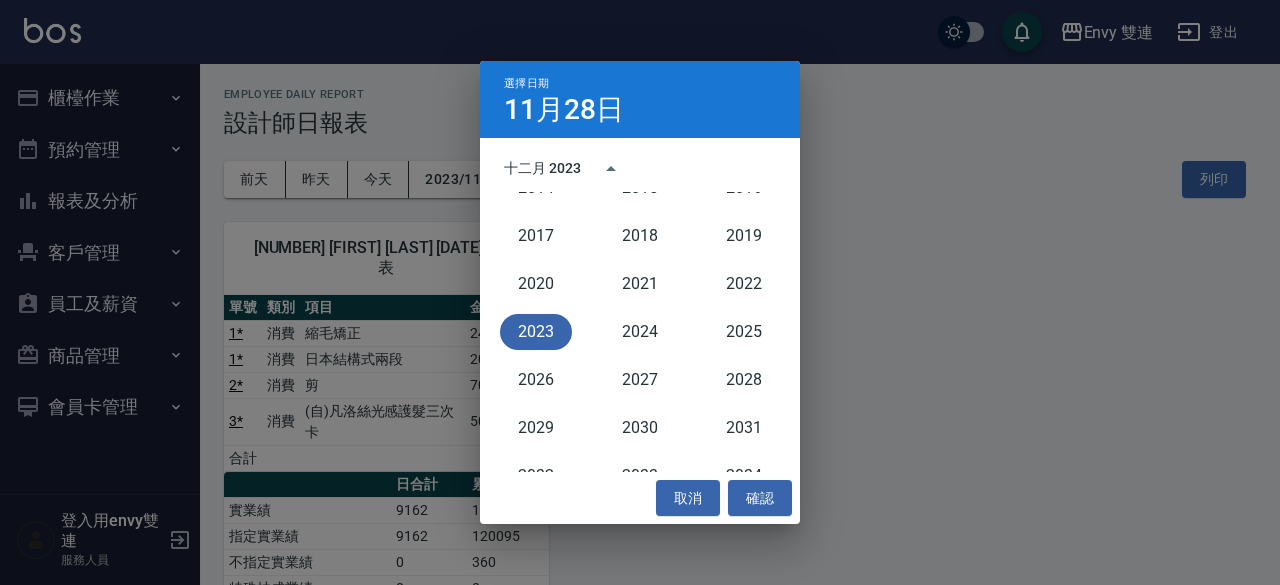 click on "十二月 2023" at bounding box center (542, 168) 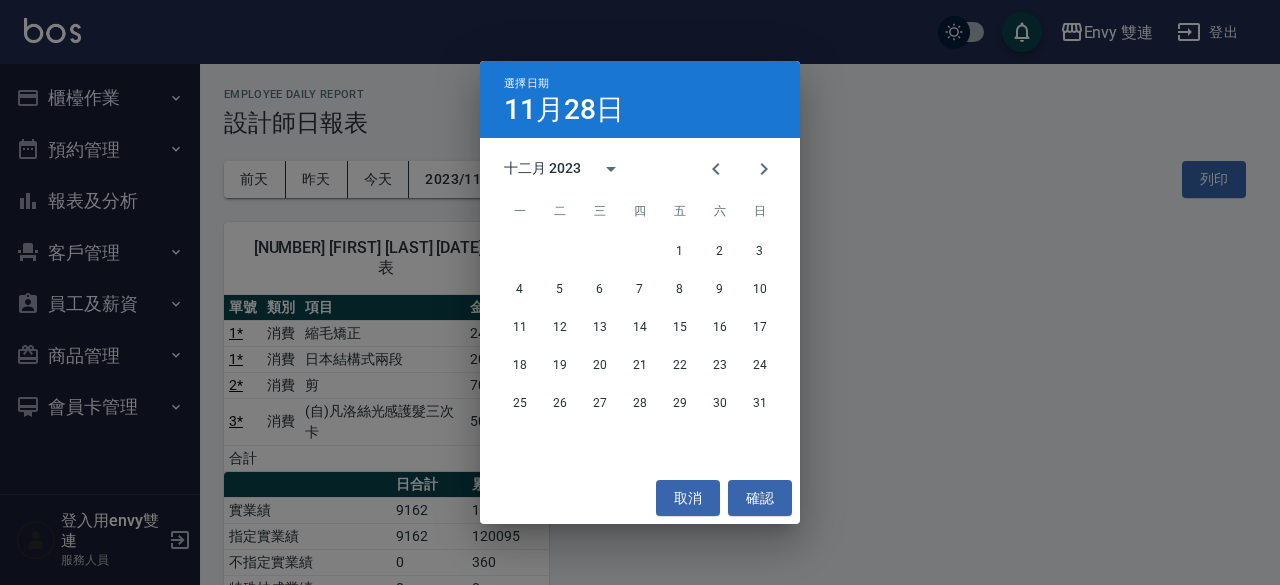 click on "十二月 2023" at bounding box center [542, 168] 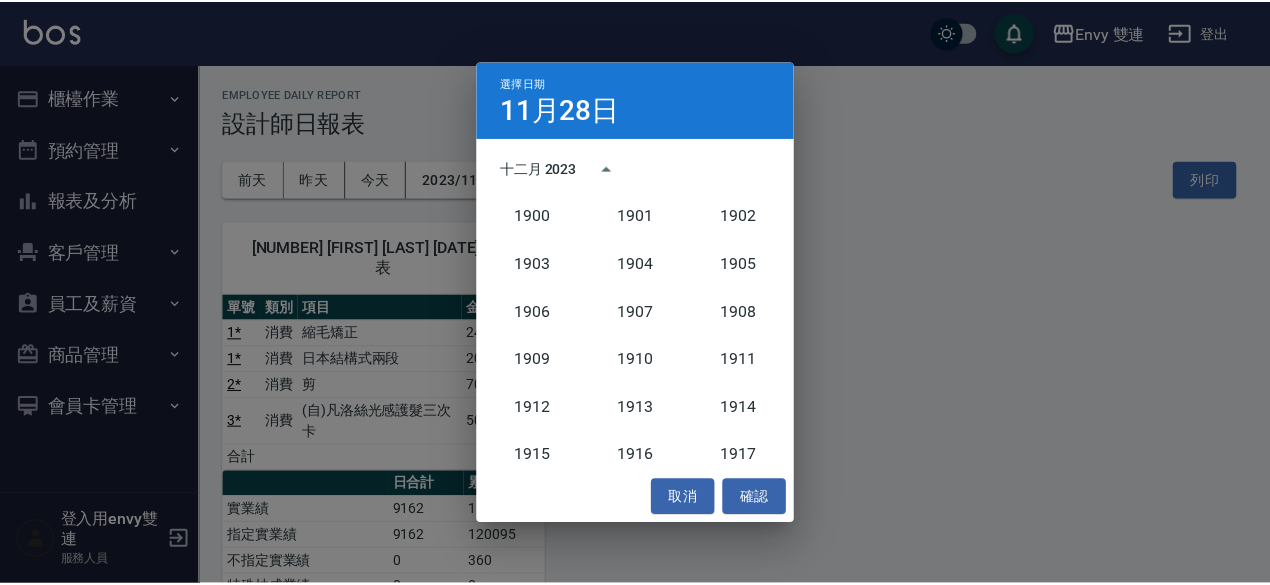 scroll, scrollTop: 1852, scrollLeft: 0, axis: vertical 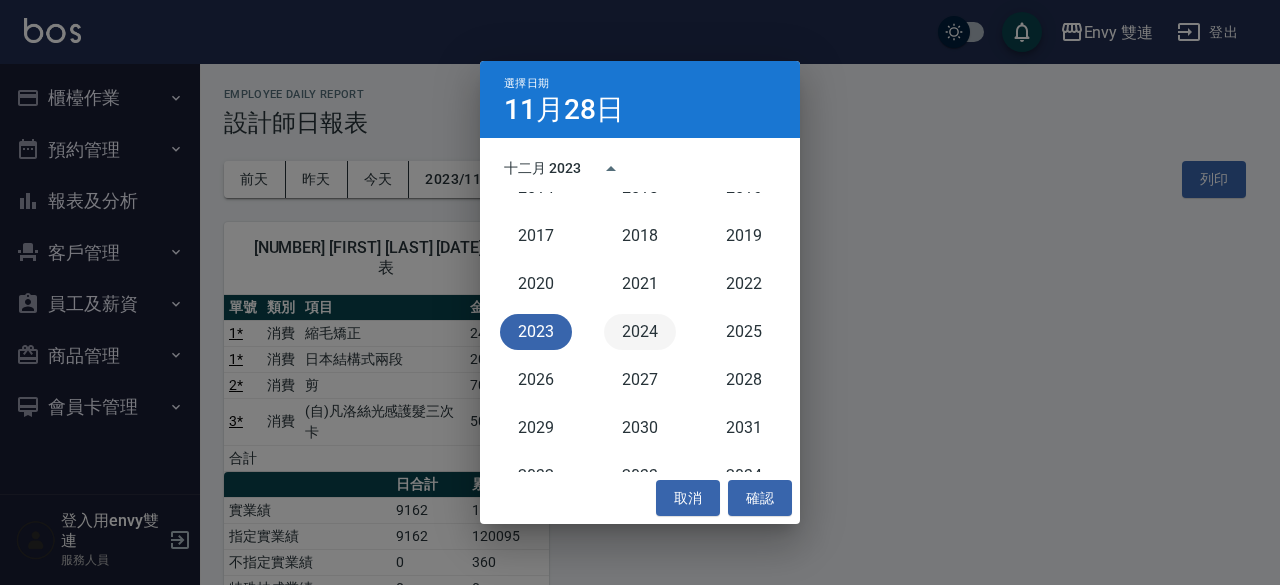 click on "2024" at bounding box center [640, 332] 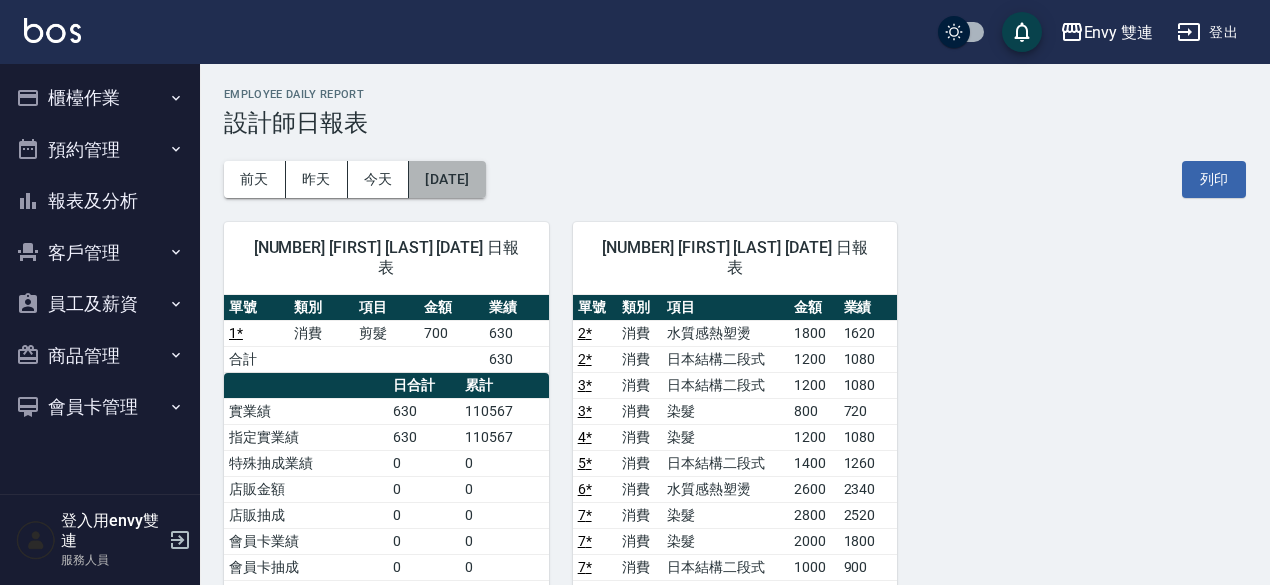 click on "[DATE]" at bounding box center (447, 179) 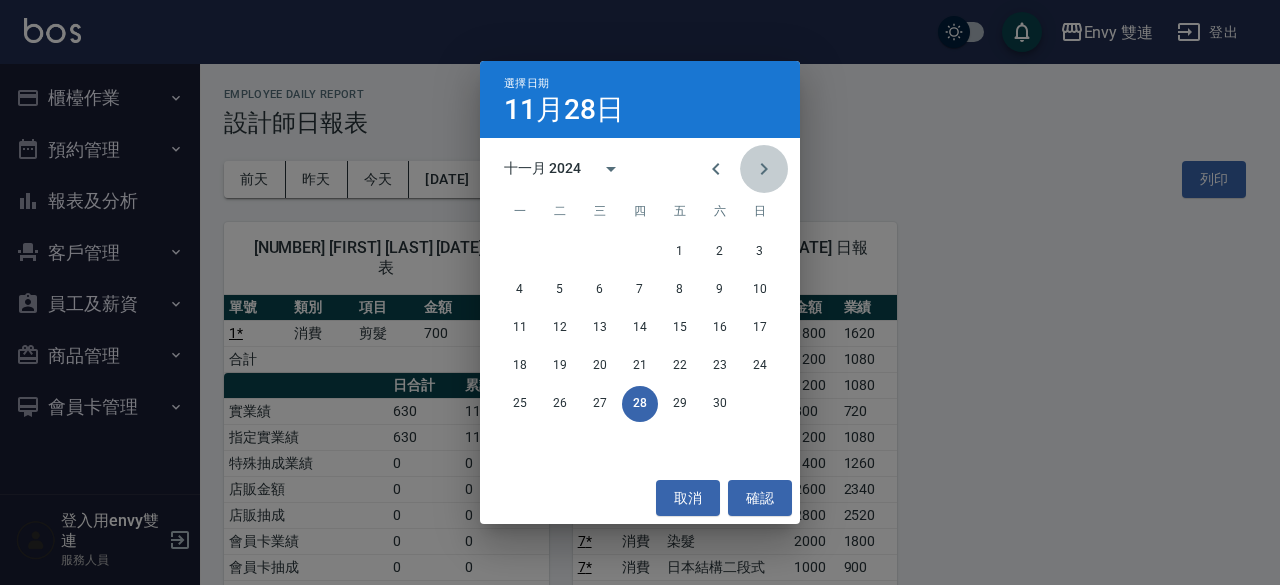 click 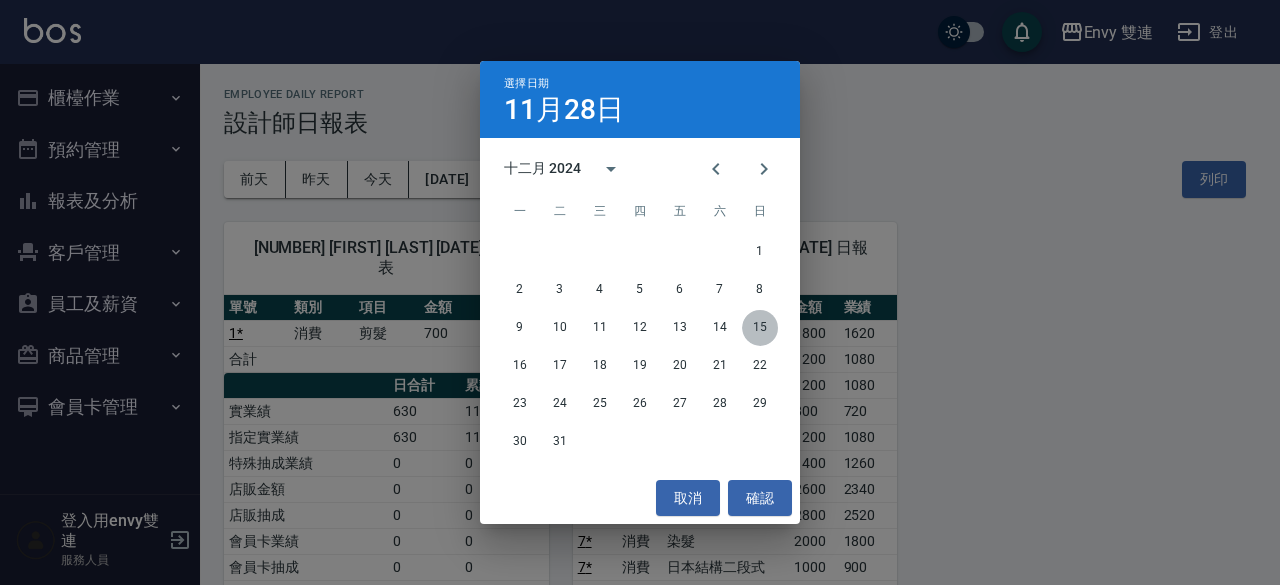 click on "15" at bounding box center (760, 328) 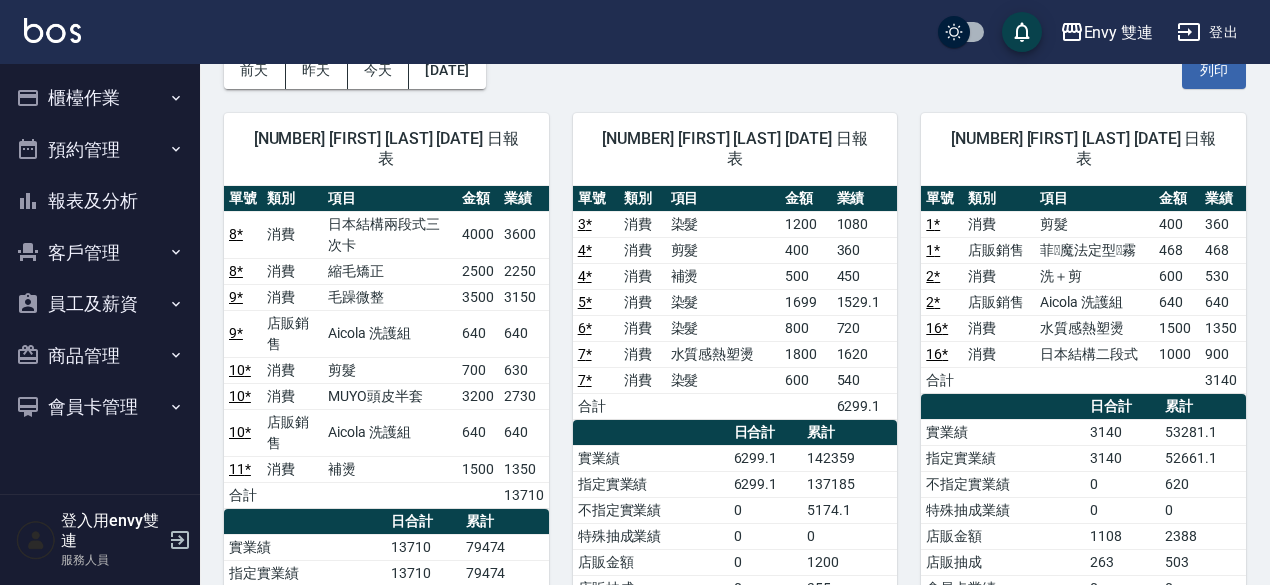 scroll, scrollTop: 110, scrollLeft: 0, axis: vertical 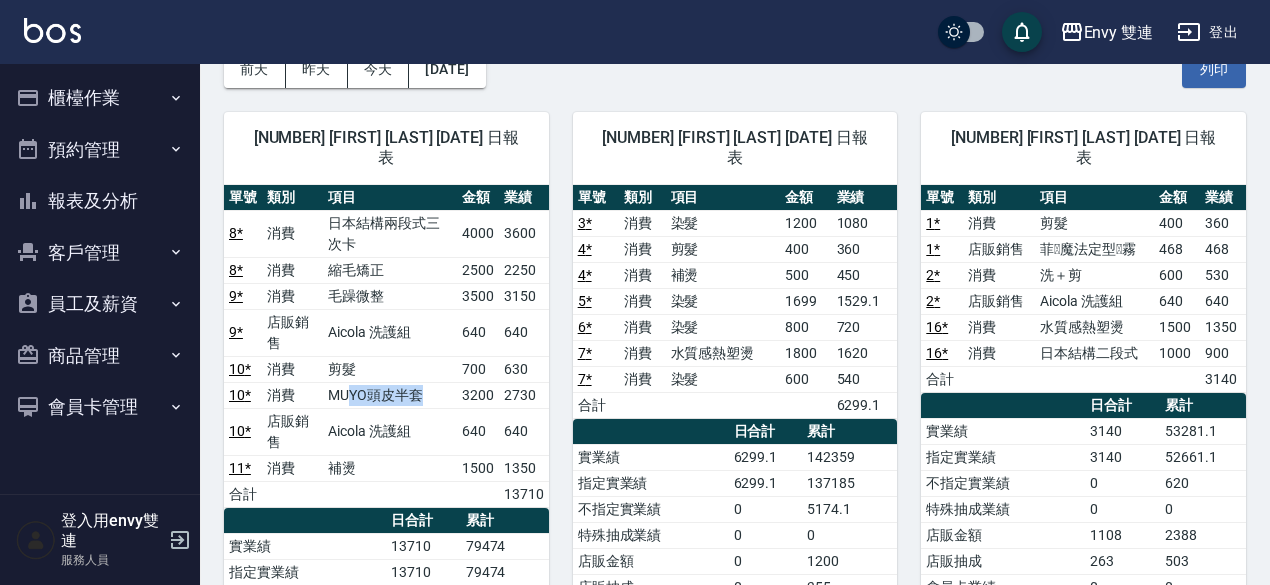 drag, startPoint x: 422, startPoint y: 362, endPoint x: 346, endPoint y: 384, distance: 79.12016 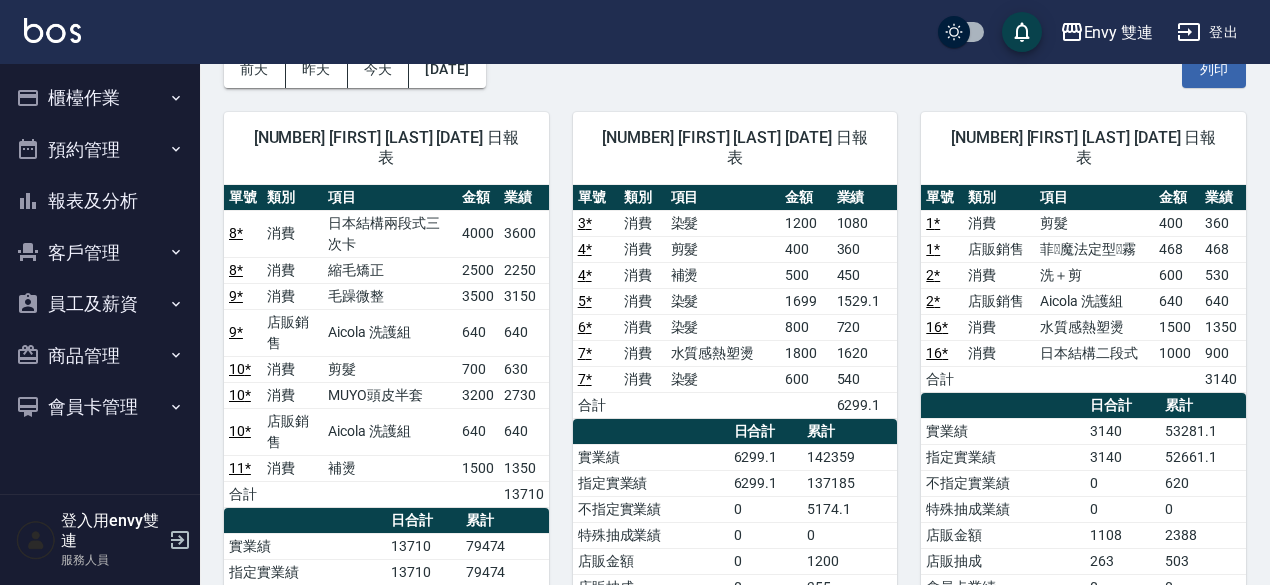 click on "剪髮" at bounding box center [390, 369] 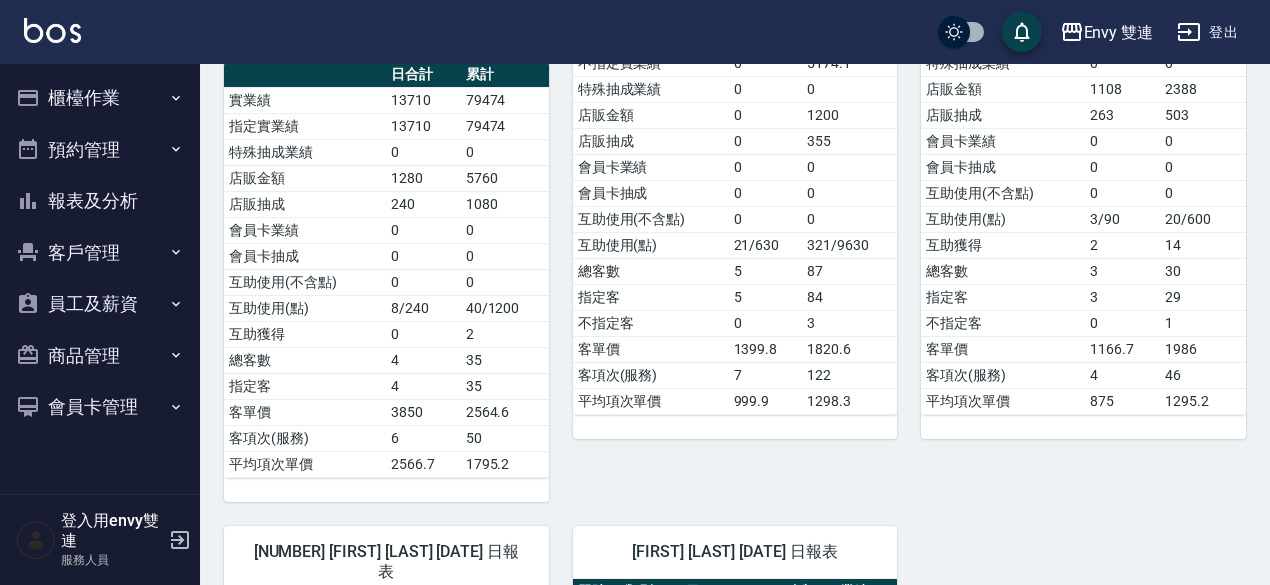 scroll, scrollTop: 622, scrollLeft: 0, axis: vertical 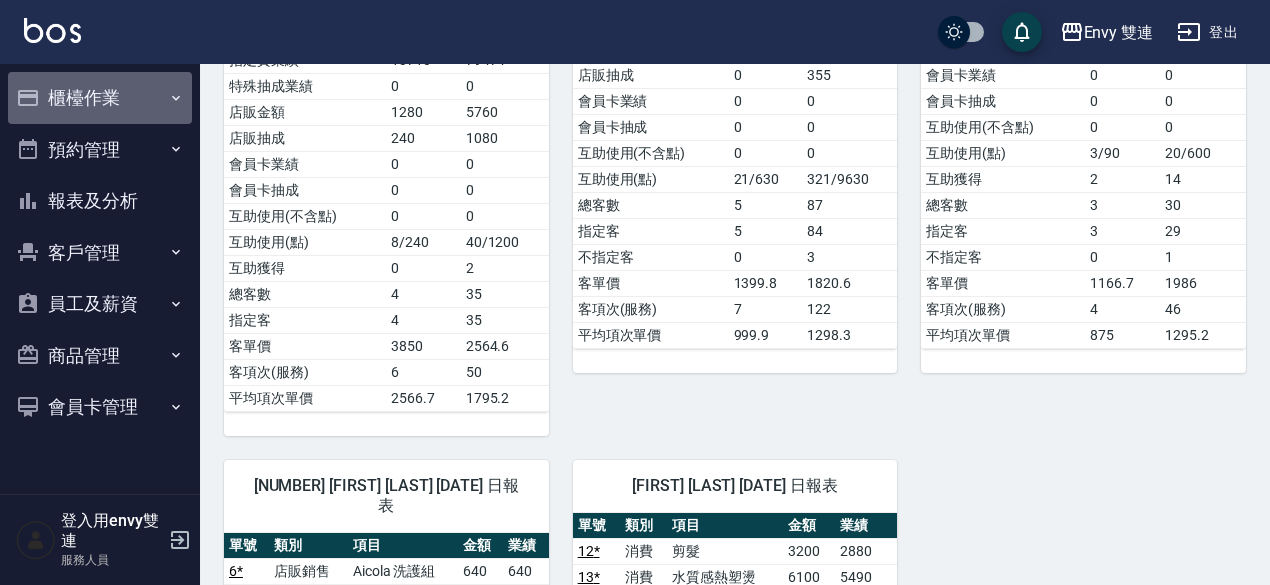 click on "櫃檯作業" at bounding box center (100, 98) 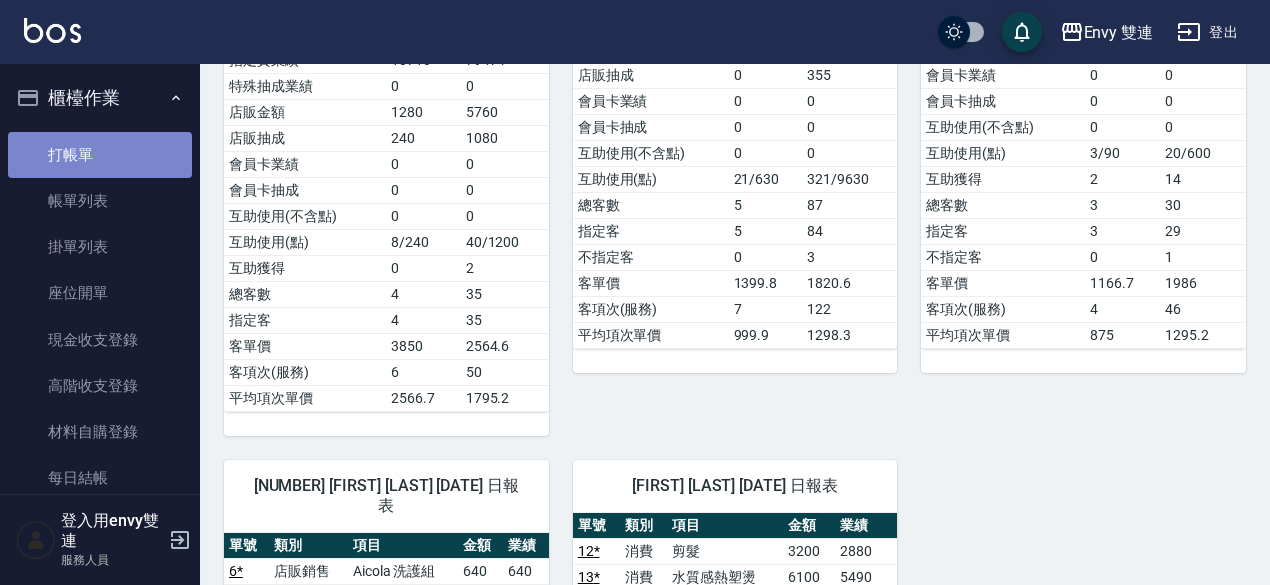 click on "打帳單" at bounding box center [100, 155] 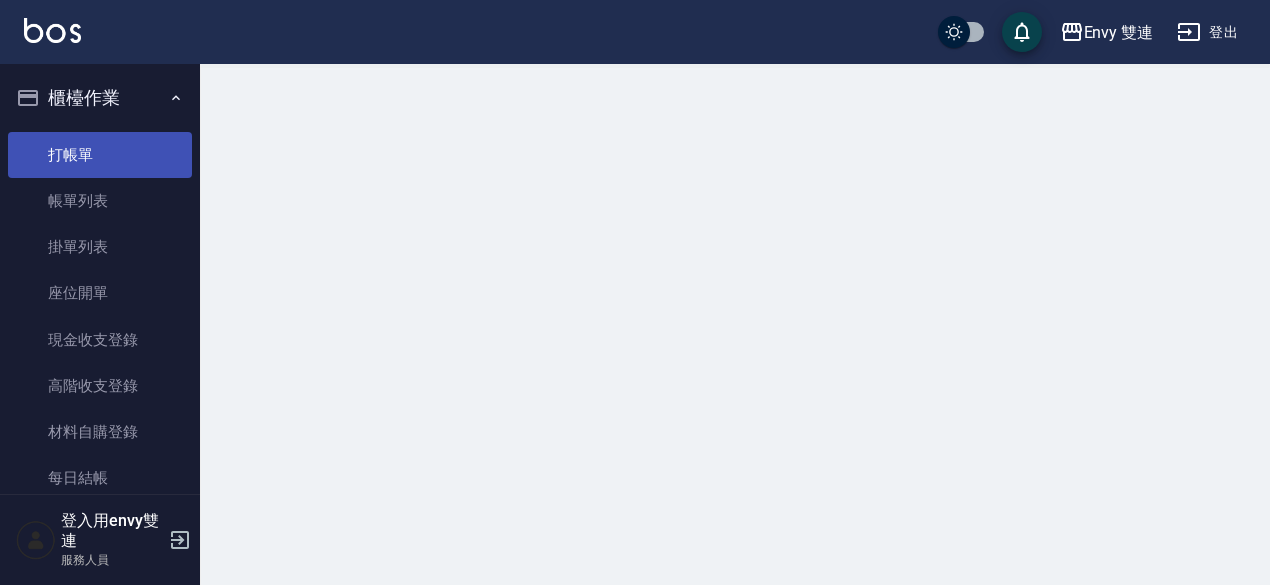 scroll, scrollTop: 0, scrollLeft: 0, axis: both 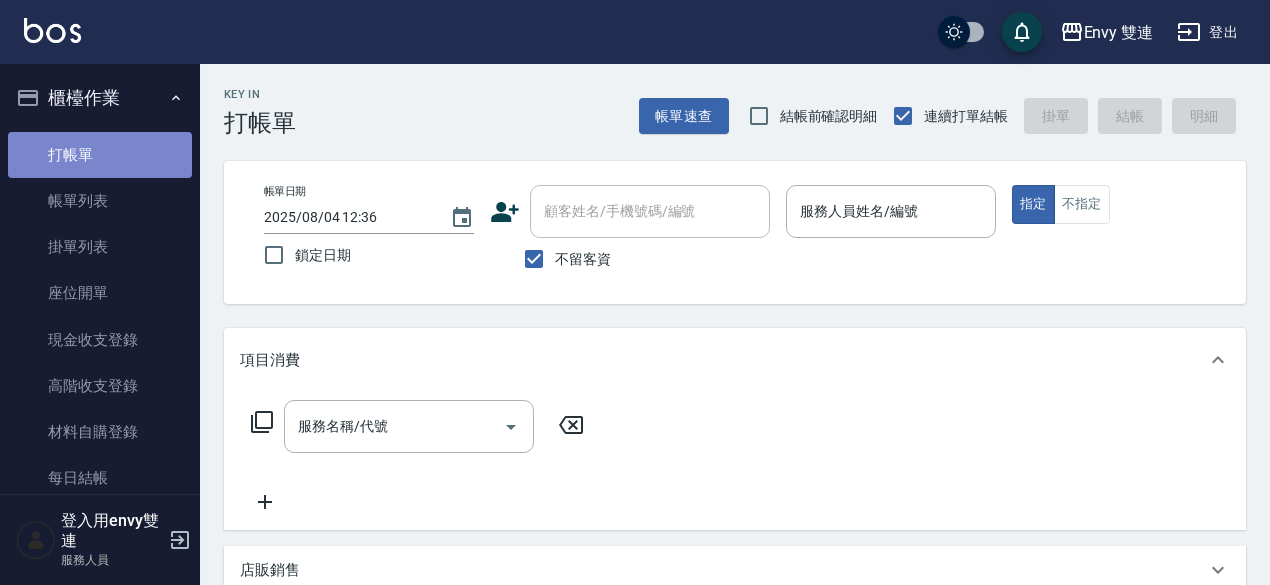 click on "打帳單" at bounding box center [100, 155] 